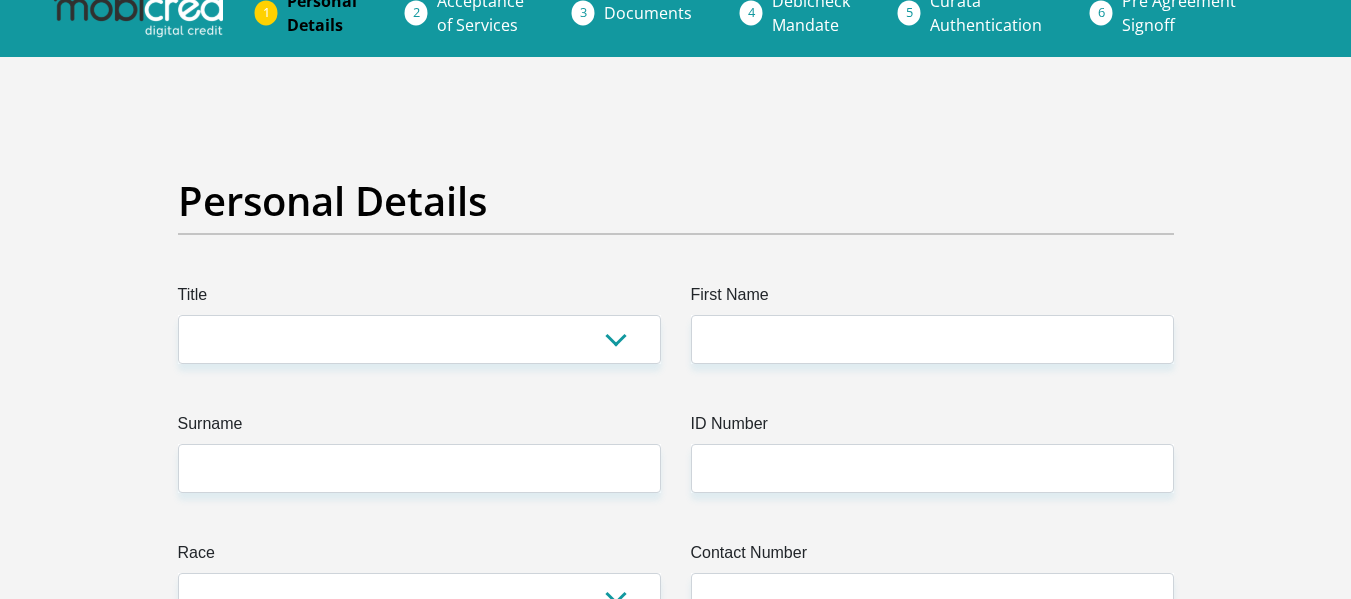 scroll, scrollTop: 0, scrollLeft: 0, axis: both 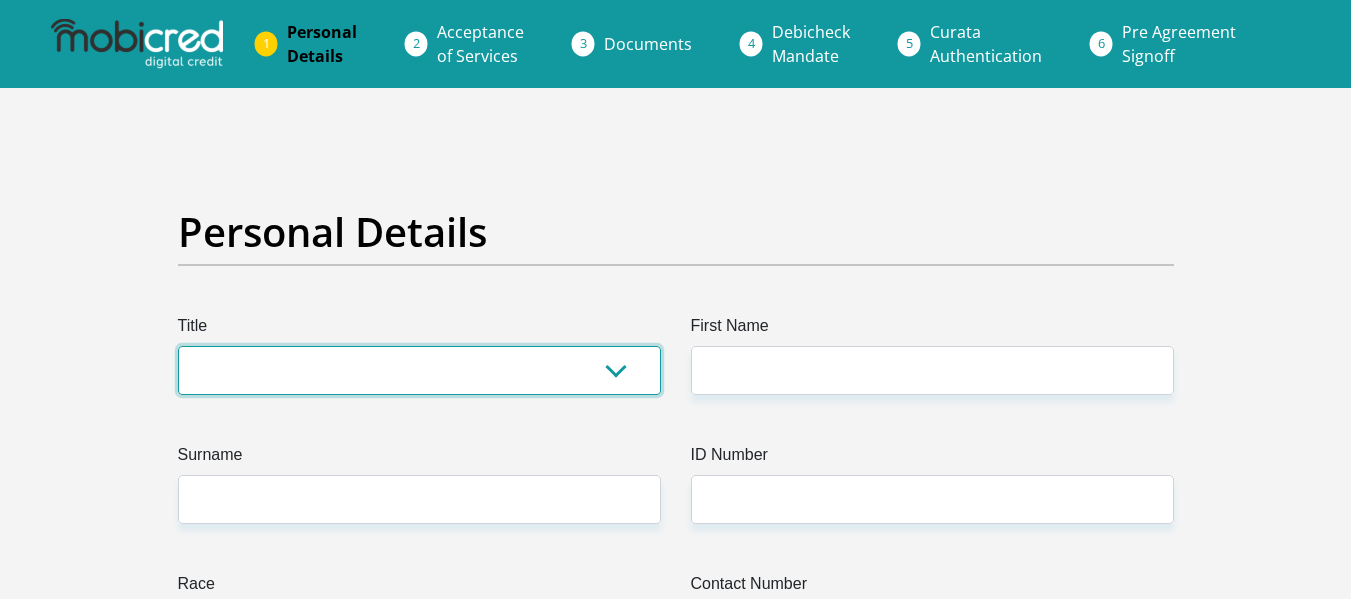 click on "Mr
Ms
Mrs
Dr
Other" at bounding box center (419, 370) 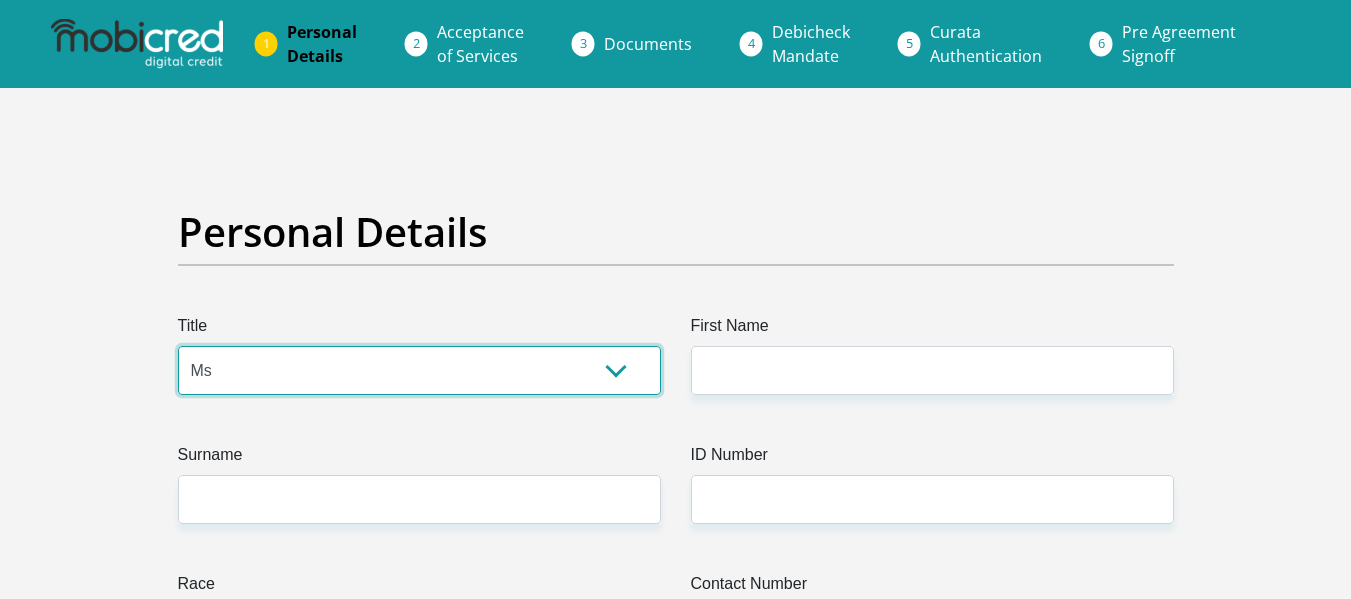 click on "Mr
Ms
Mrs
Dr
Other" at bounding box center [419, 370] 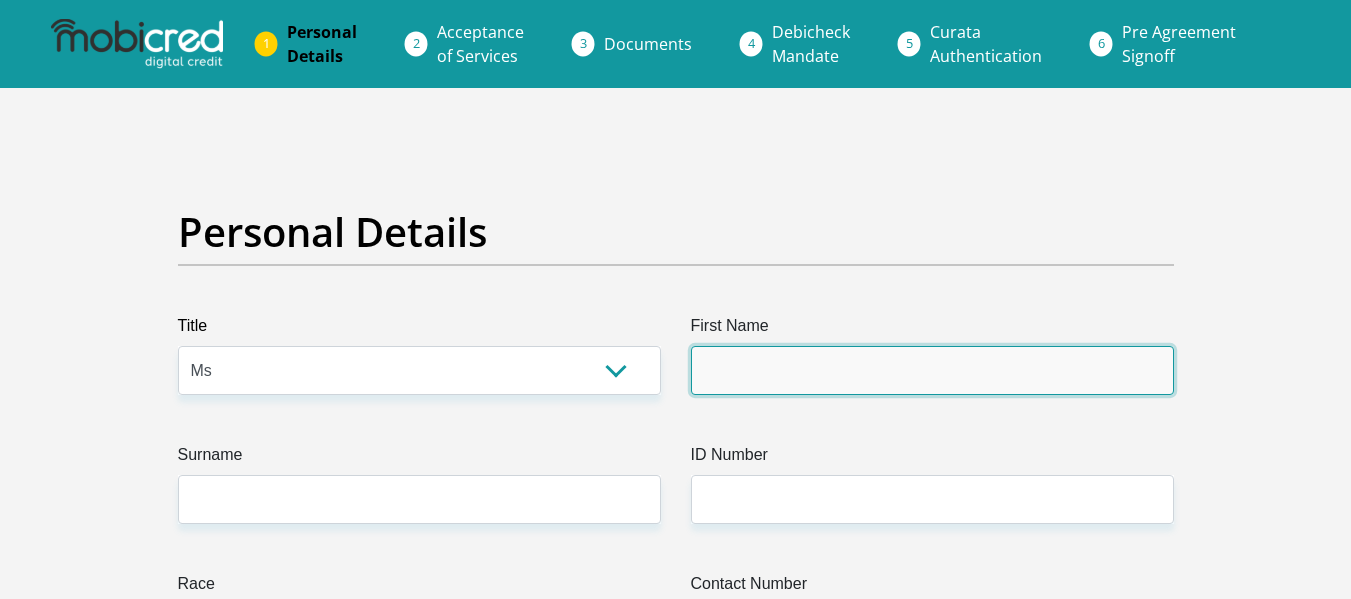 click on "First Name" at bounding box center [932, 370] 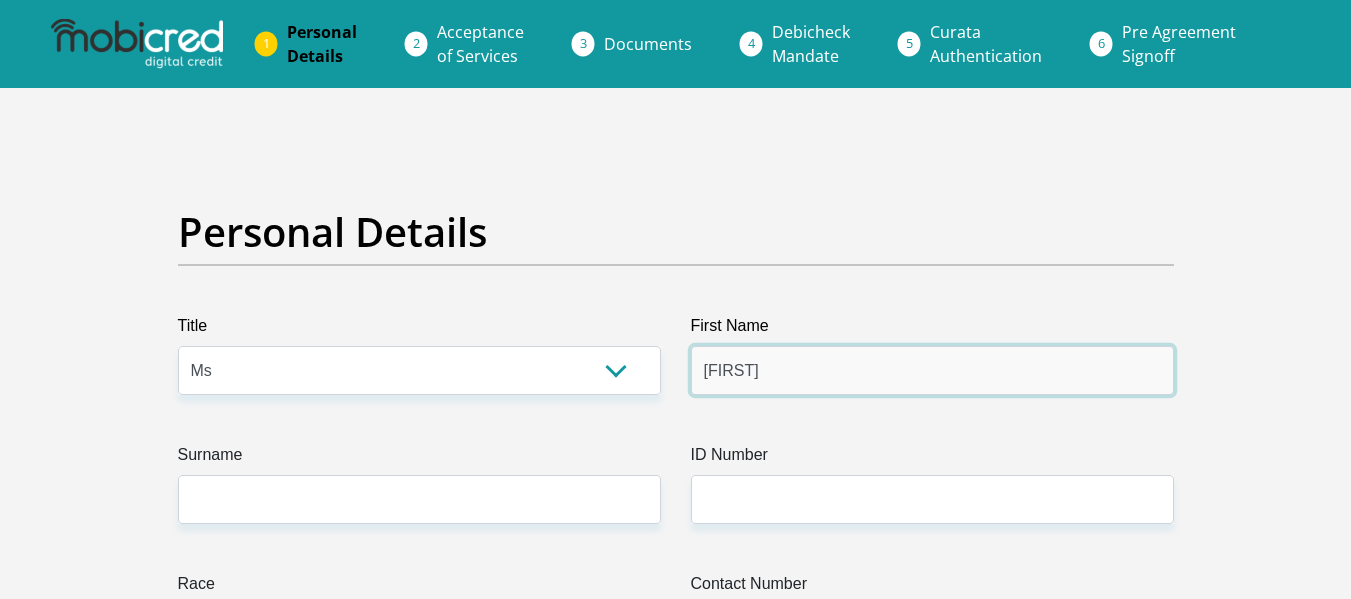 type on "[FIRST]" 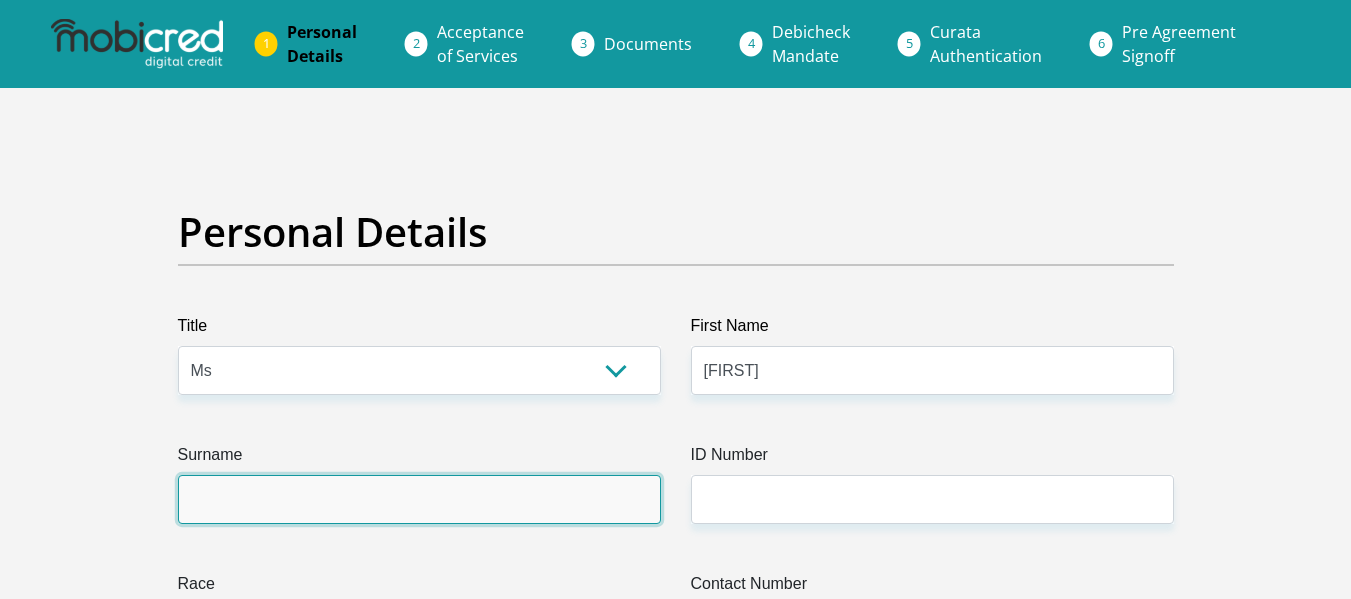 click on "Surname" at bounding box center (419, 499) 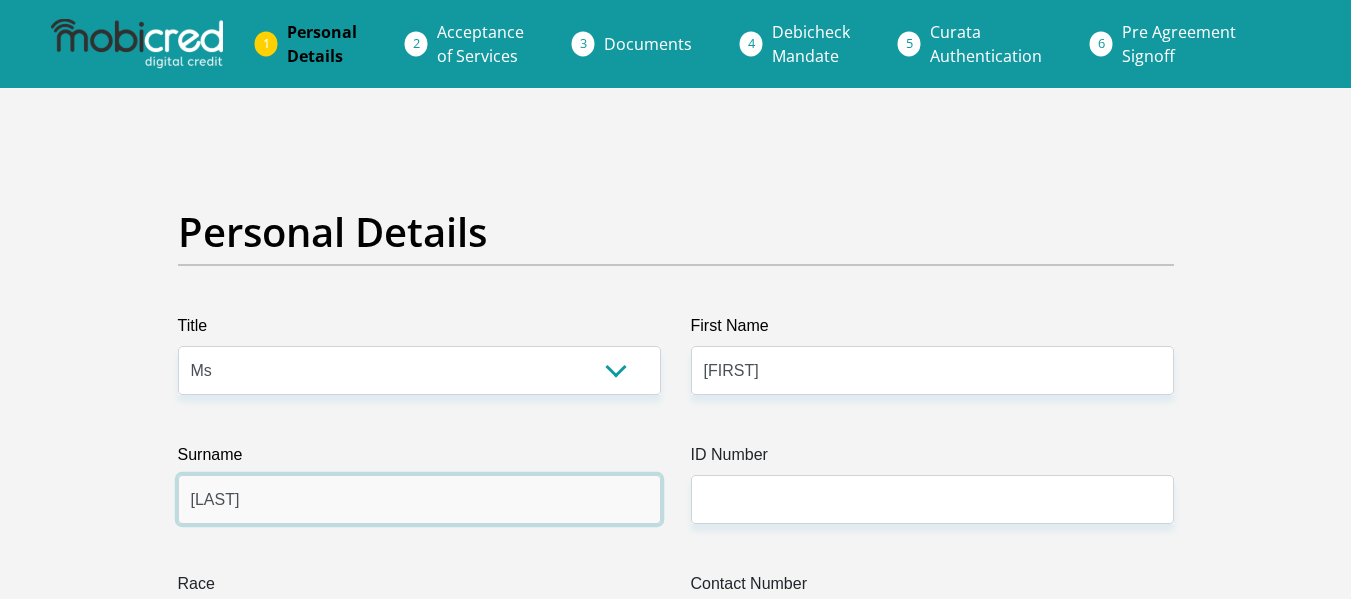 type on "[LAST]" 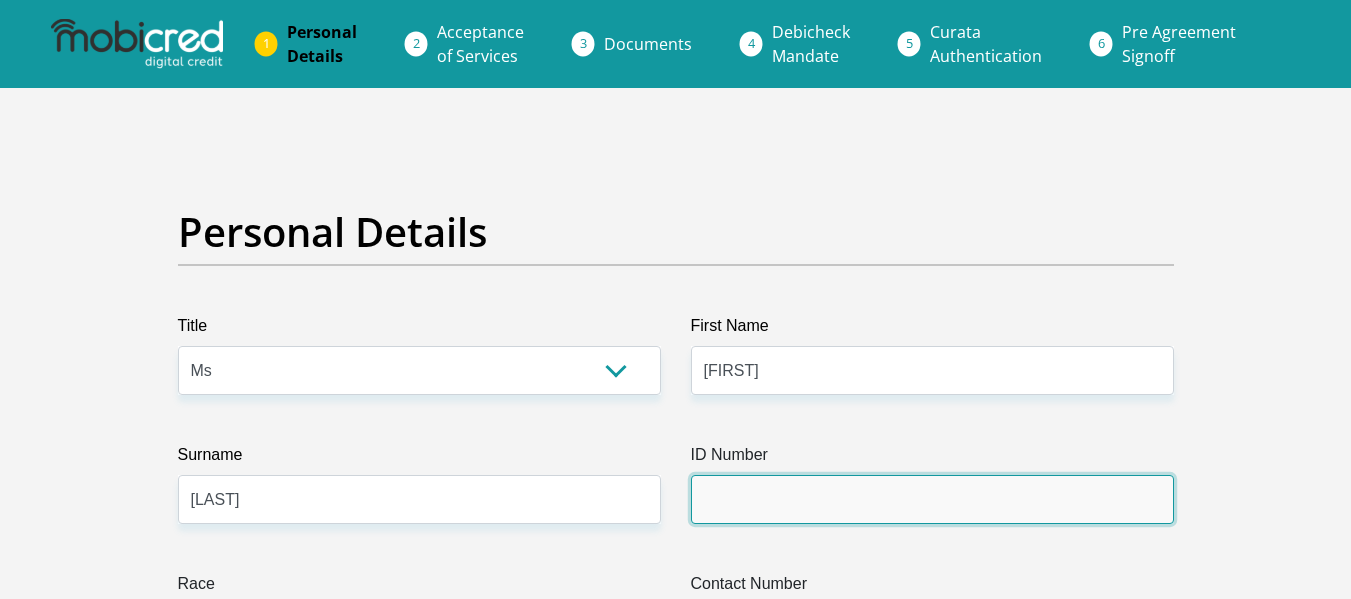 click on "ID Number" at bounding box center (932, 499) 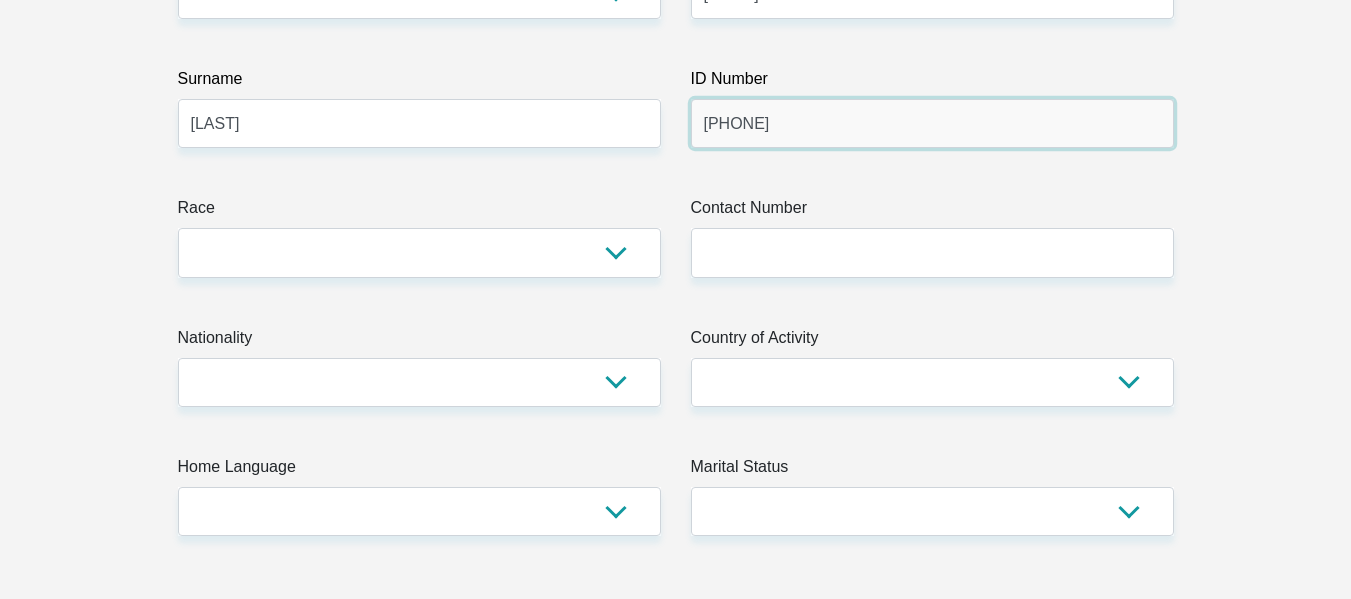 scroll, scrollTop: 377, scrollLeft: 0, axis: vertical 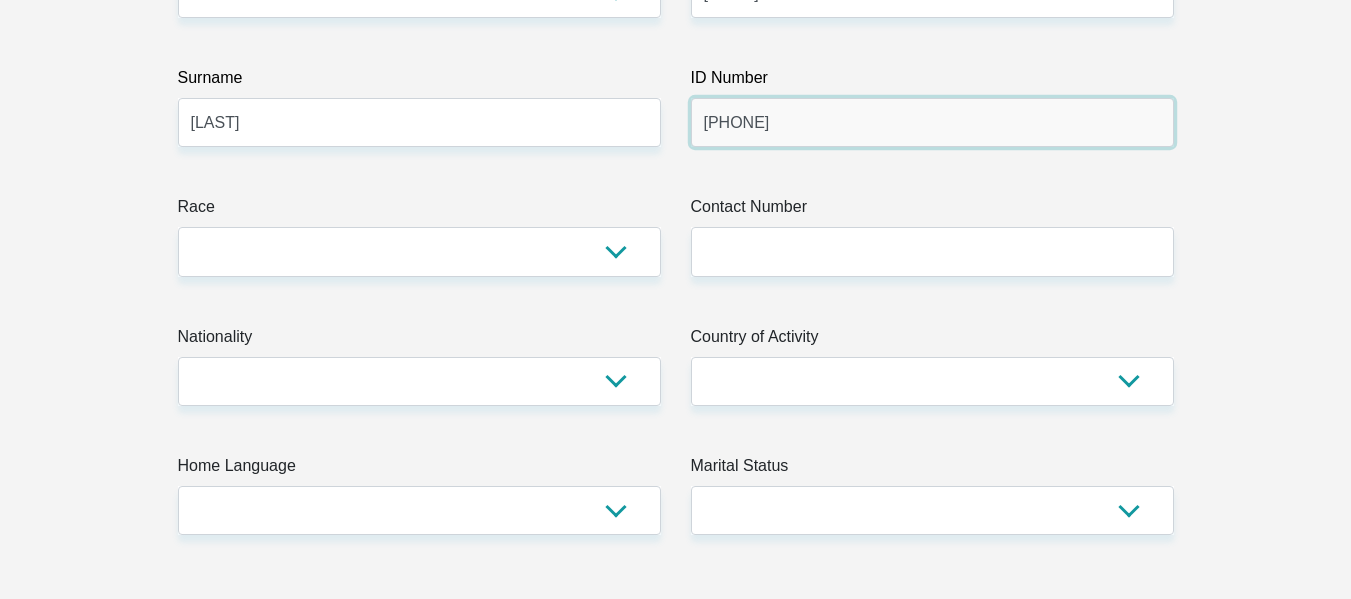 type on "[PHONE]" 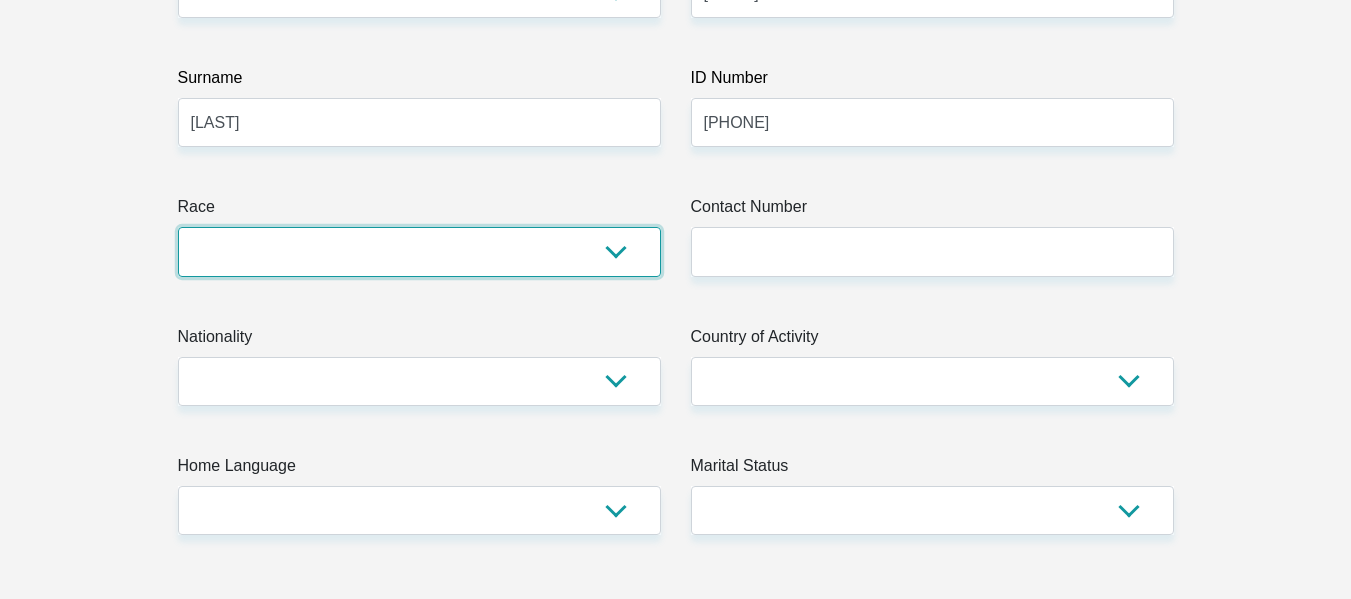 click on "Black
Coloured
Indian
White
Other" at bounding box center (419, 251) 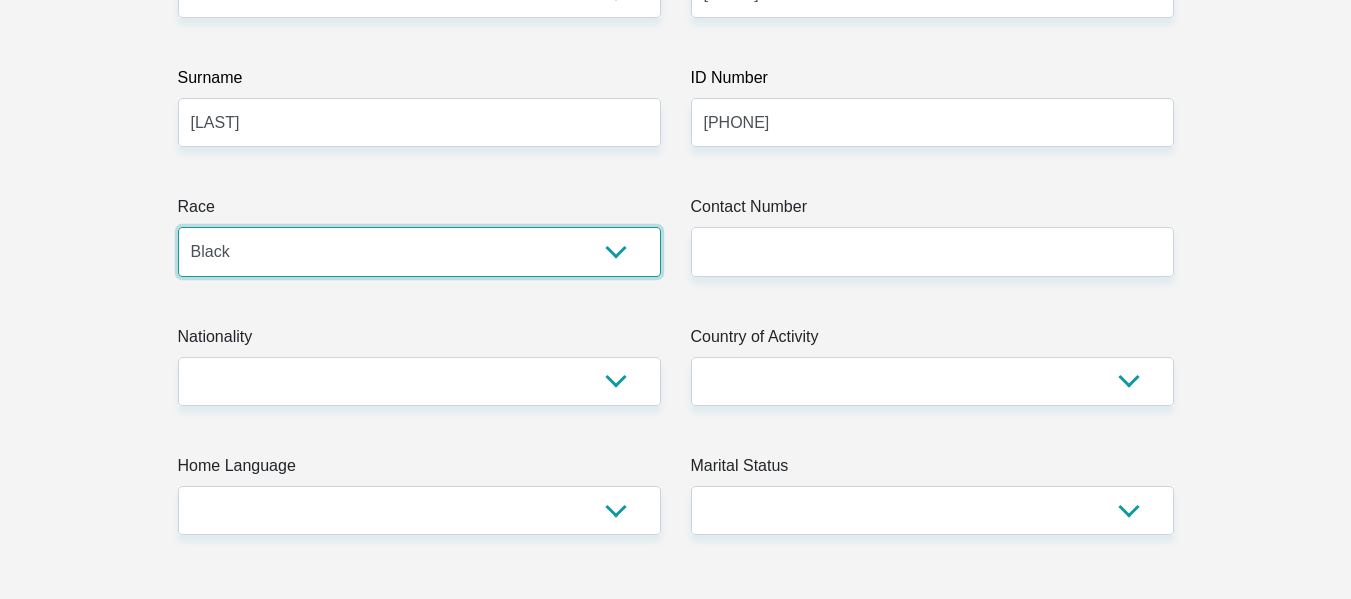 click on "Black
Coloured
Indian
White
Other" at bounding box center (419, 251) 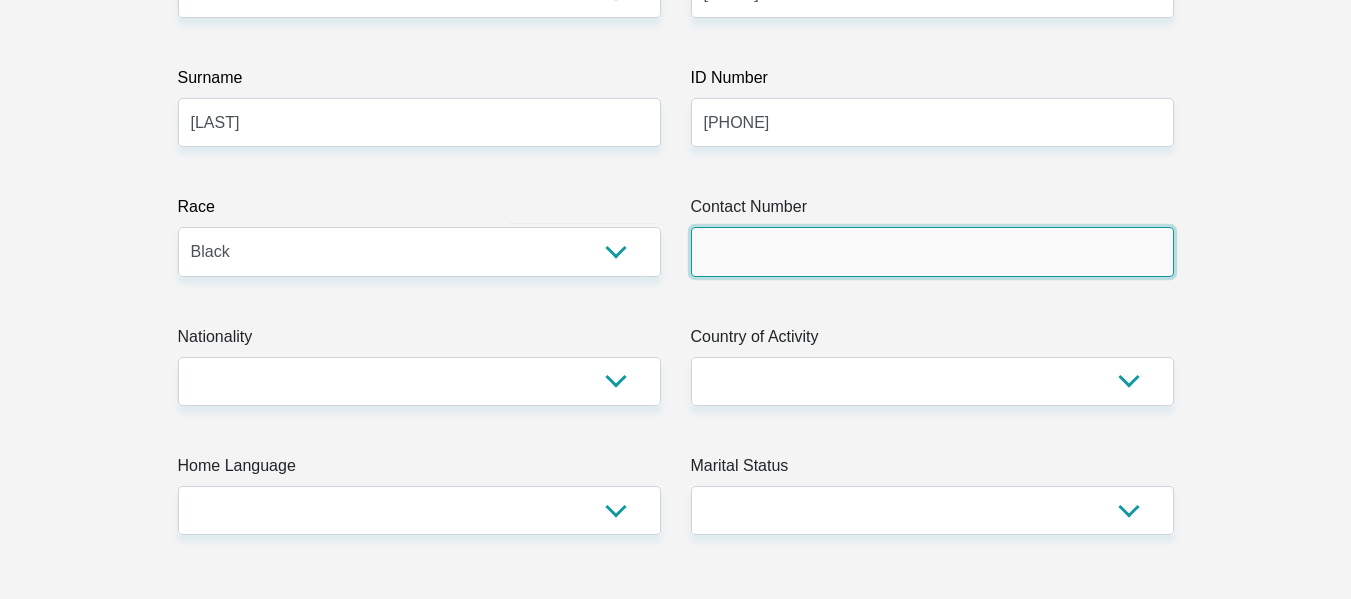 click on "Contact Number" at bounding box center (932, 251) 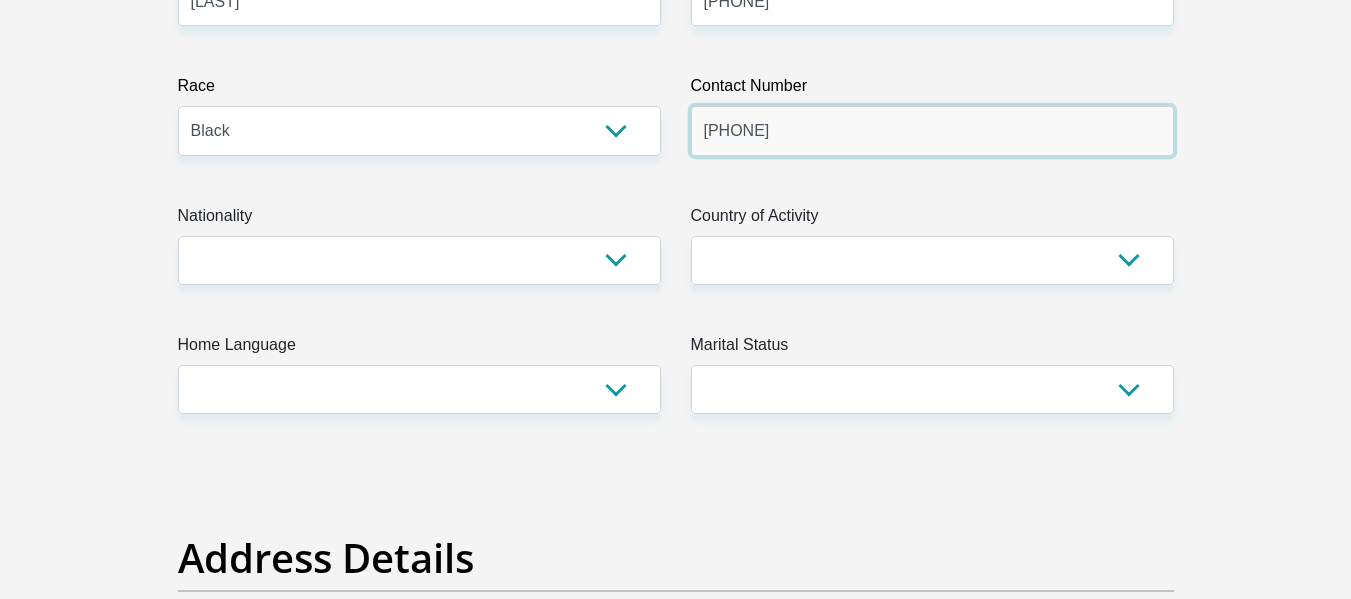 scroll, scrollTop: 499, scrollLeft: 0, axis: vertical 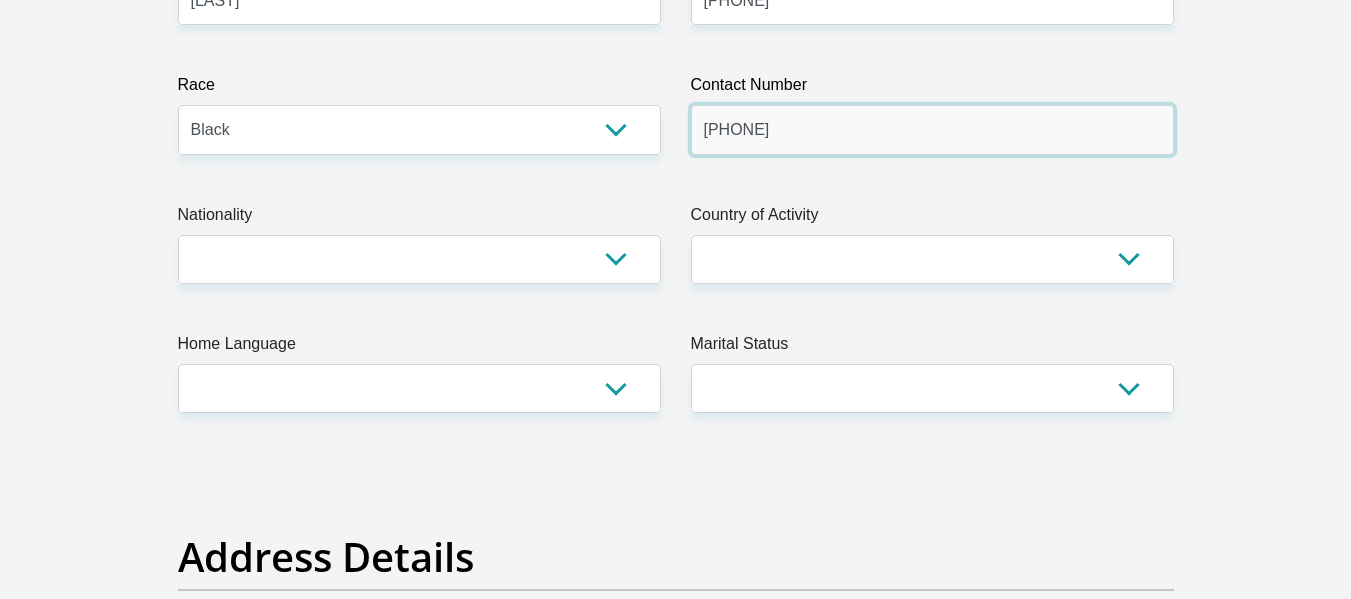 type on "[PHONE]" 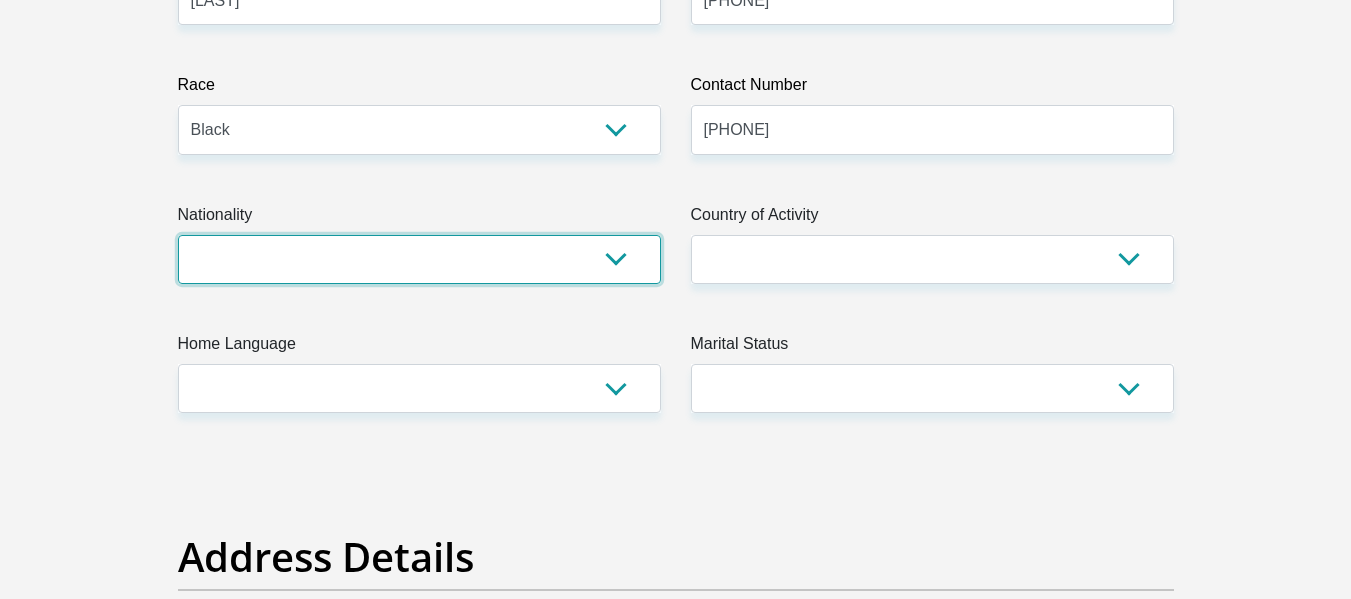 click on "South Africa
Afghanistan
Aland Islands
Albania
Algeria
America Samoa
American Virgin Islands
Andorra
Angola
Anguilla
Antarctica
Antigua and Barbuda
Argentina
Armenia
Aruba
Ascension Island
Australia
Austria
Azerbaijan
Bahamas
Bahrain
Bangladesh
Barbados
Chad" at bounding box center (419, 259) 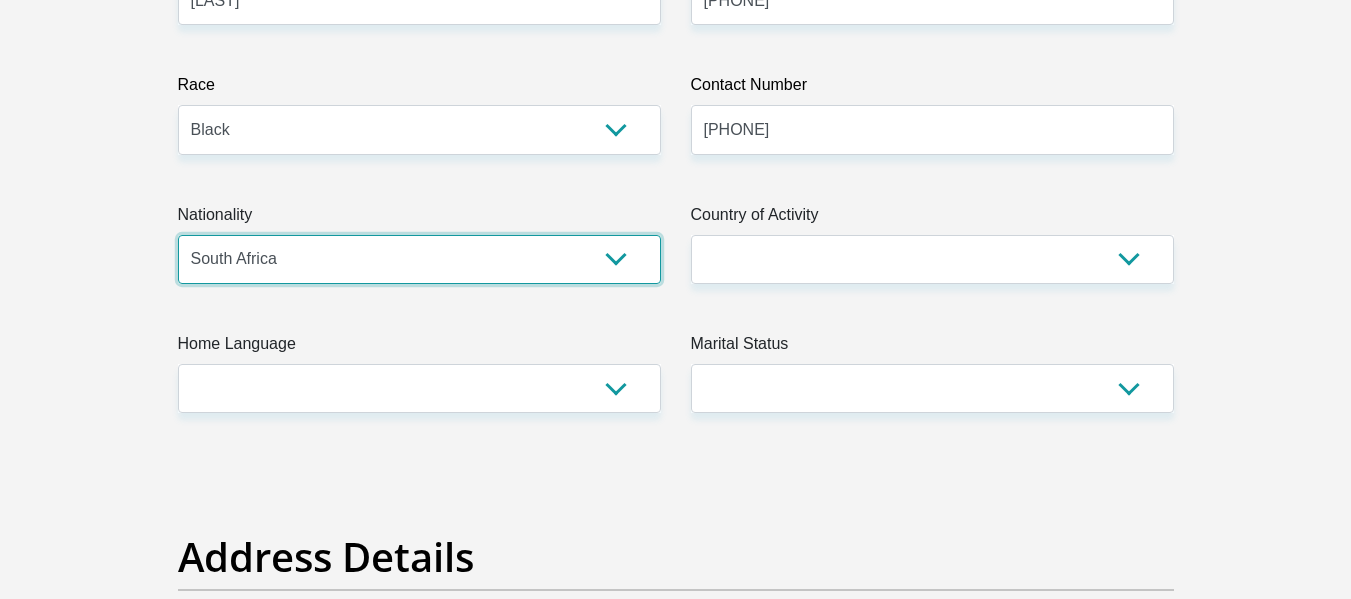 click on "South Africa
Afghanistan
Aland Islands
Albania
Algeria
America Samoa
American Virgin Islands
Andorra
Angola
Anguilla
Antarctica
Antigua and Barbuda
Argentina
Armenia
Aruba
Ascension Island
Australia
Austria
Azerbaijan
Bahamas
Bahrain
Bangladesh
Barbados
Chad" at bounding box center (419, 259) 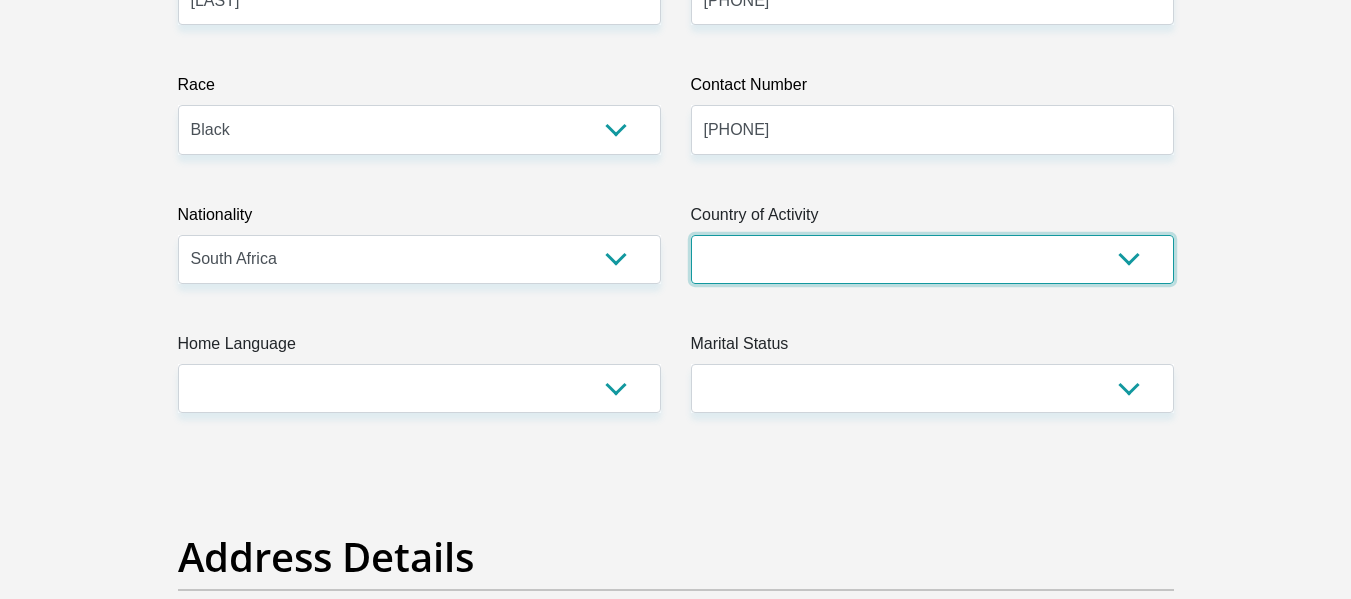click on "South Africa
Afghanistan
Aland Islands
Albania
Algeria
America Samoa
American Virgin Islands
Andorra
Angola
Anguilla
Antarctica
Antigua and Barbuda
Argentina
Armenia
Aruba
Ascension Island
Australia
Austria
Azerbaijan
Chad" at bounding box center [932, 259] 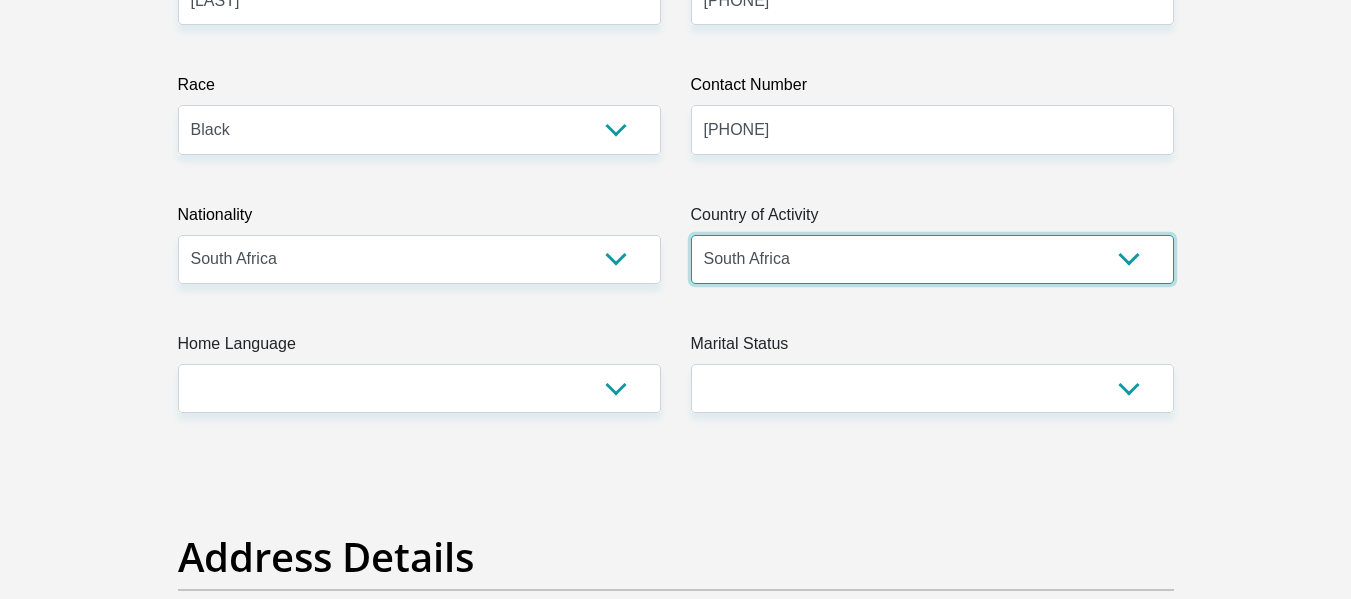 click on "South Africa
Afghanistan
Aland Islands
Albania
Algeria
America Samoa
American Virgin Islands
Andorra
Angola
Anguilla
Antarctica
Antigua and Barbuda
Argentina
Armenia
Aruba
Ascension Island
Australia
Austria
Azerbaijan
Chad" at bounding box center [932, 259] 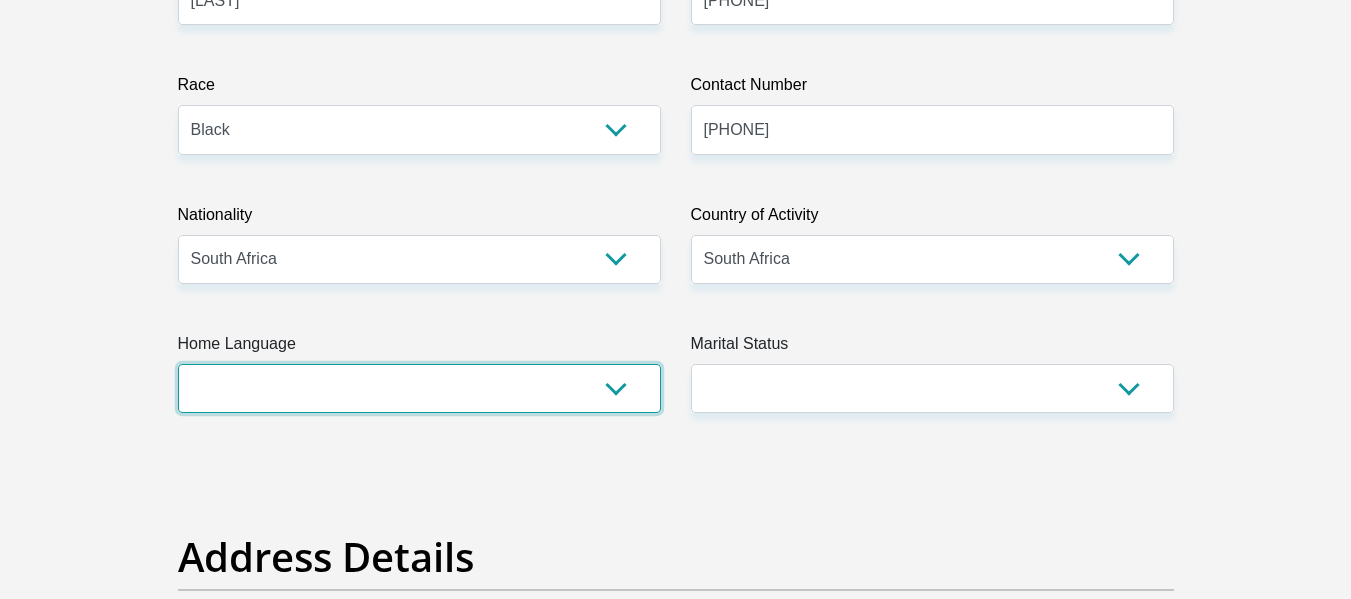 click on "Afrikaans
English
Sepedi
South Ndebele
Southern Sotho
Swati
Tsonga
Tswana
Venda
Xhosa
Zulu
Other" at bounding box center [419, 388] 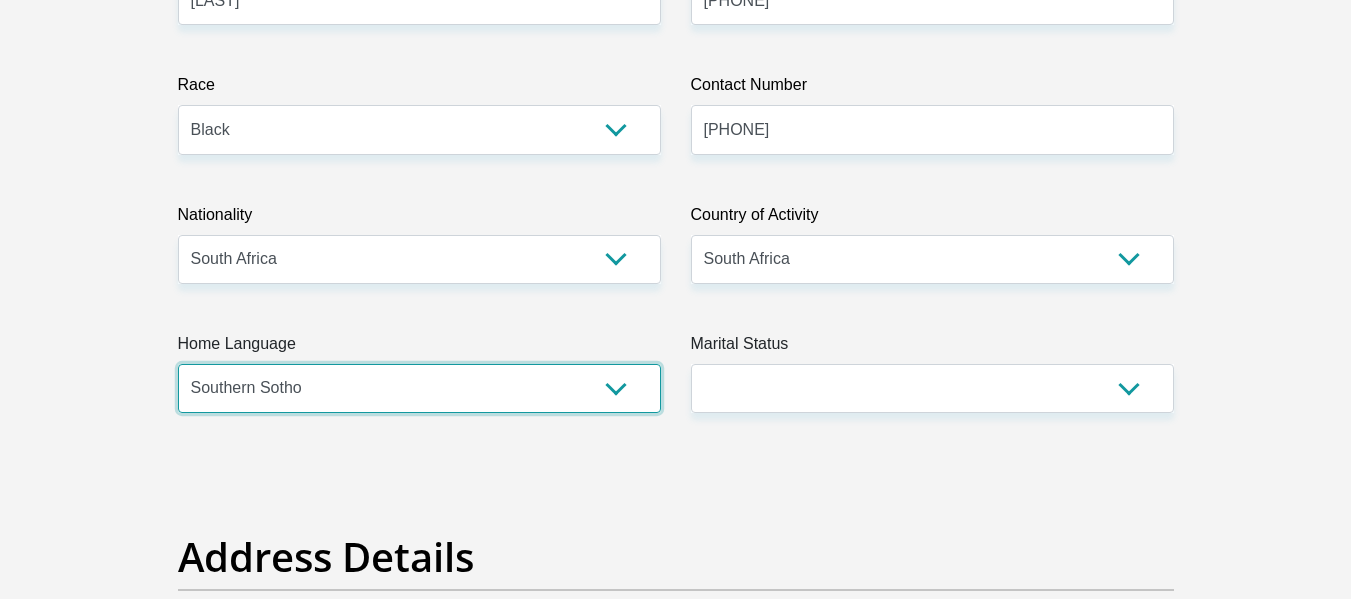 click on "Afrikaans
English
Sepedi
South Ndebele
Southern Sotho
Swati
Tsonga
Tswana
Venda
Xhosa
Zulu
Other" at bounding box center (419, 388) 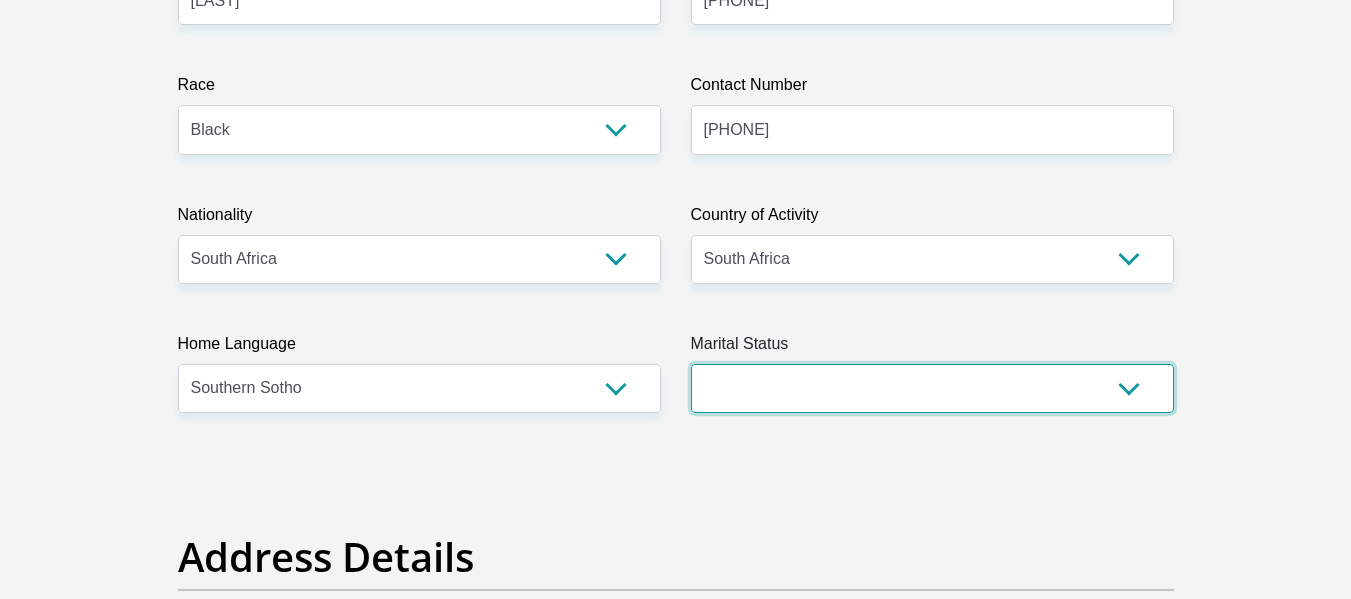 click on "Married ANC
Single
Divorced
Widowed
Married COP or Customary Law" at bounding box center (932, 388) 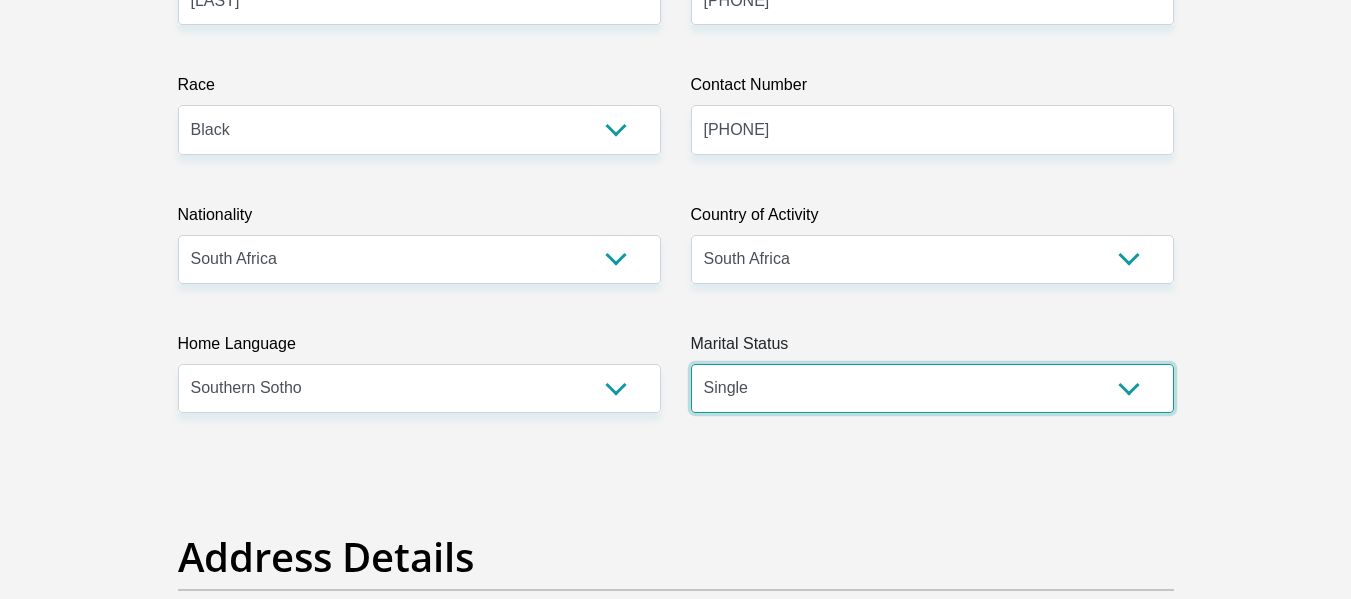 click on "Married ANC
Single
Divorced
Widowed
Married COP or Customary Law" at bounding box center [932, 388] 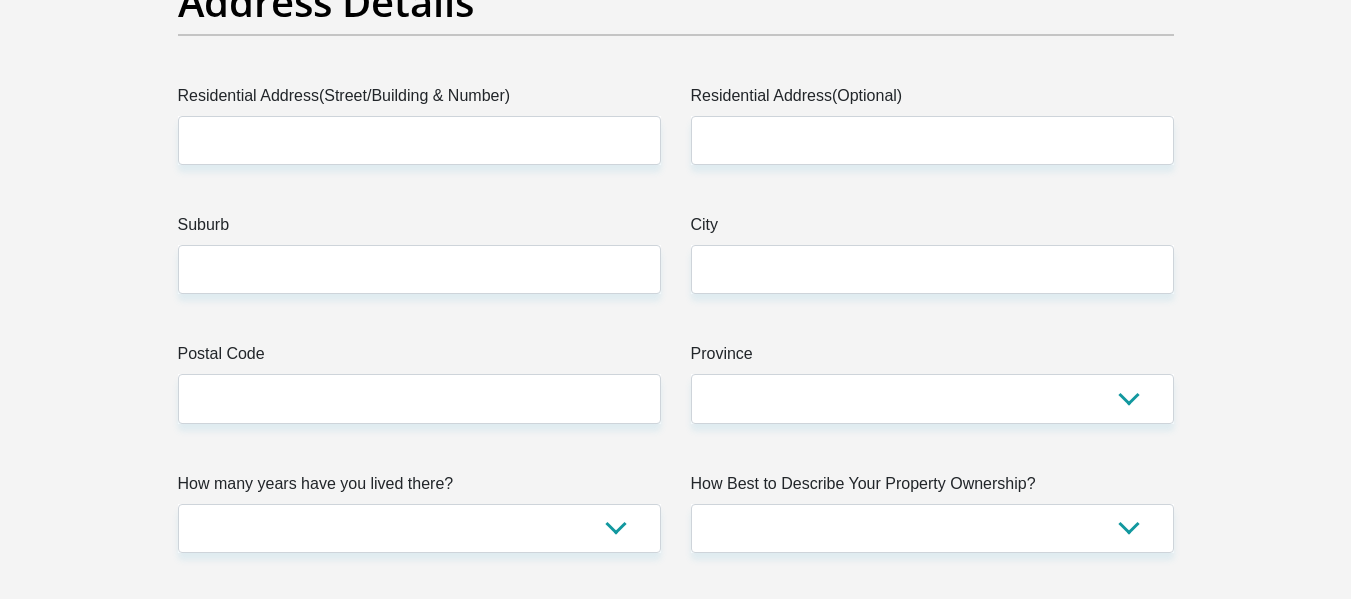scroll, scrollTop: 1058, scrollLeft: 0, axis: vertical 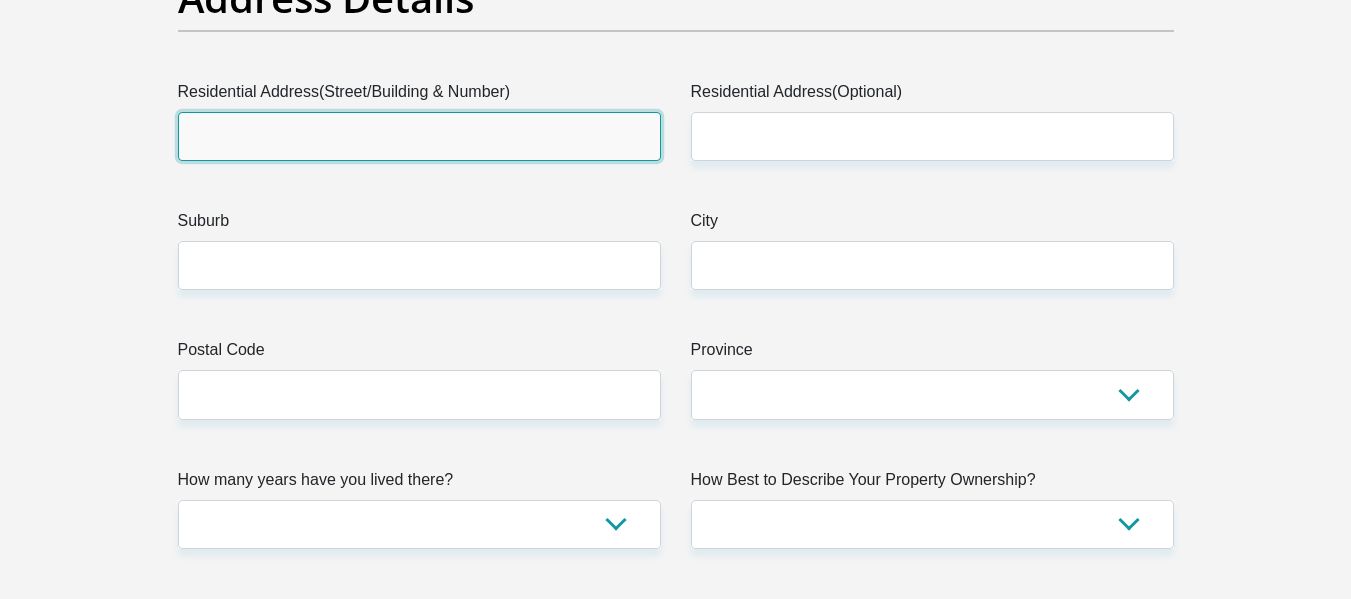 click on "Residential Address(Street/Building & Number)" at bounding box center [419, 136] 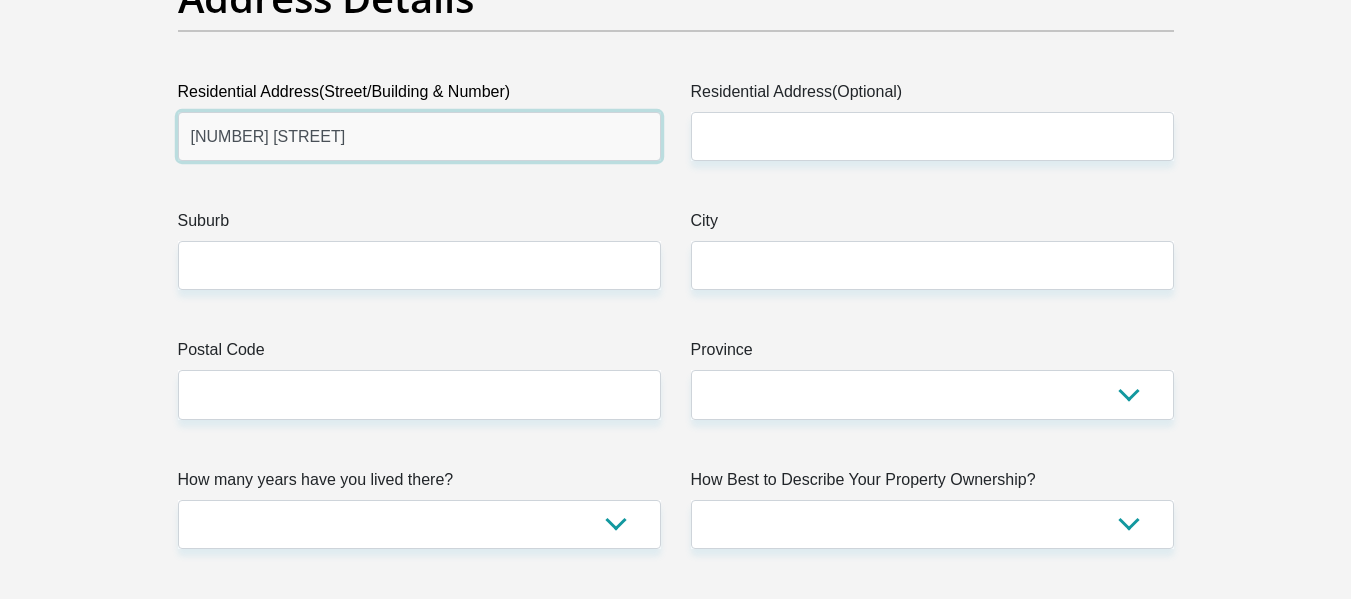 type on "[NUMBER] [STREET]" 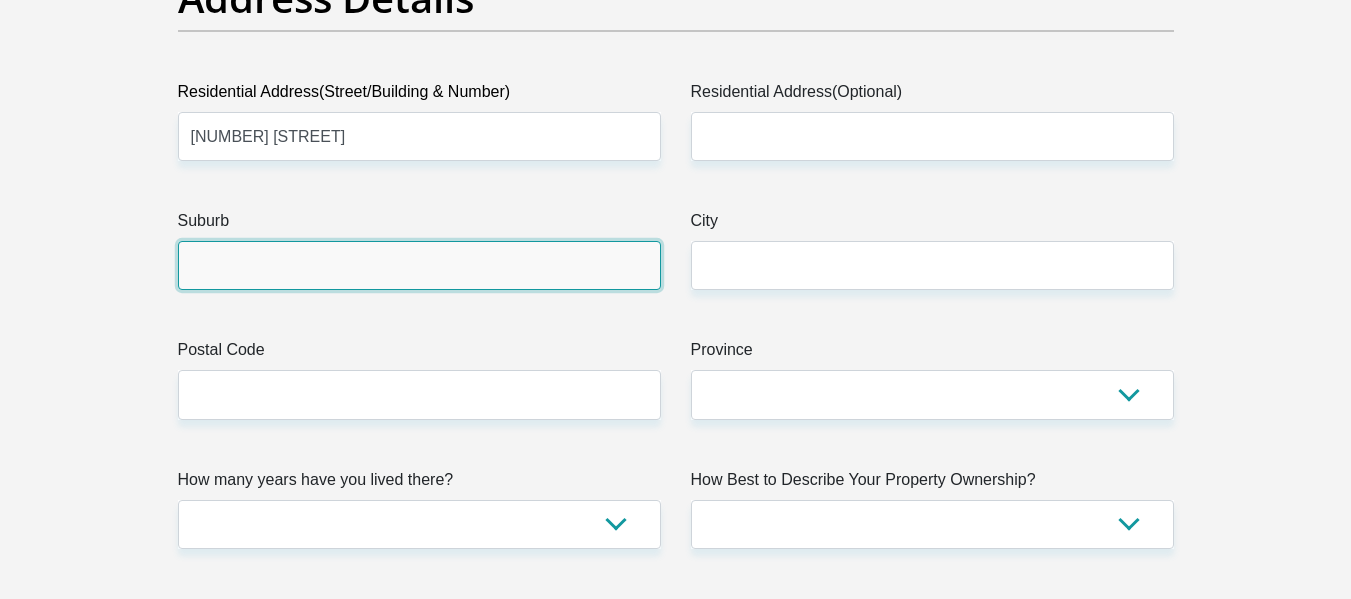 click on "Suburb" at bounding box center (419, 265) 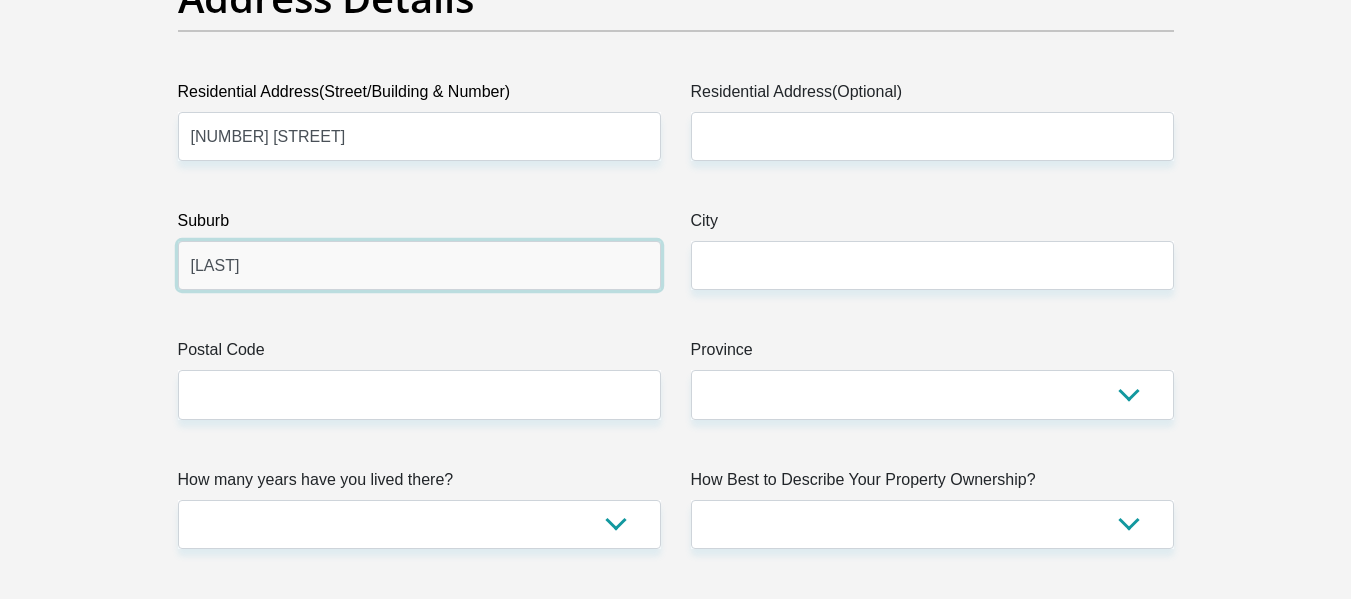 type on "[LAST]" 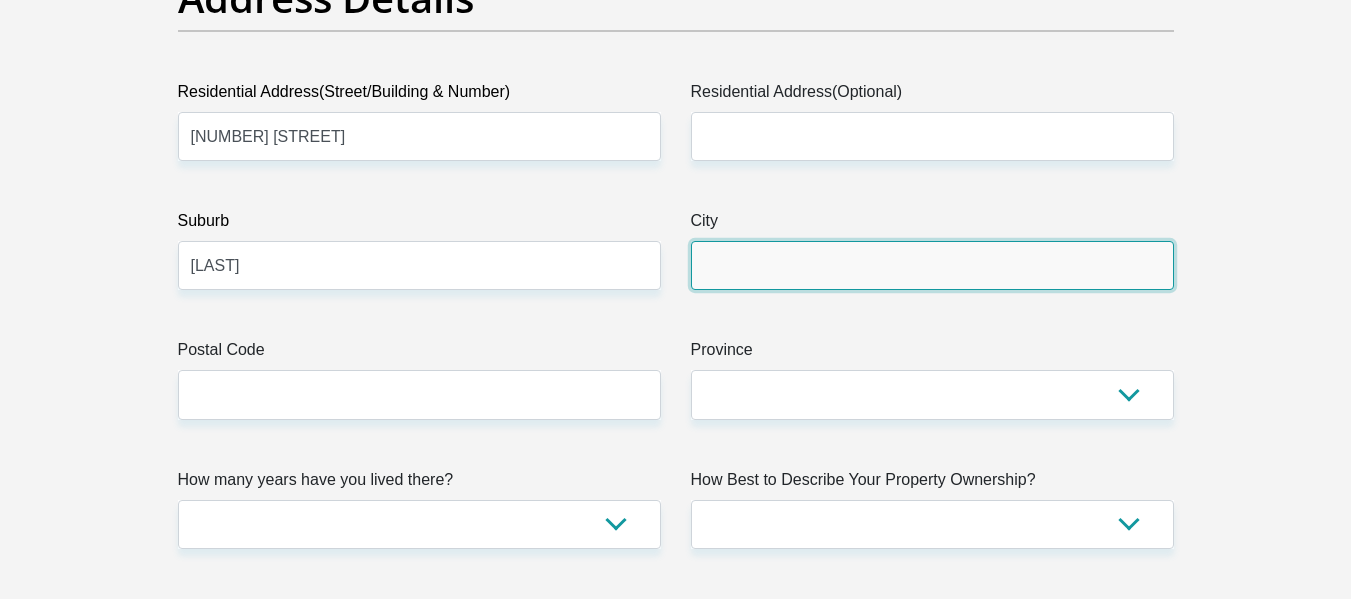 click on "City" at bounding box center [932, 265] 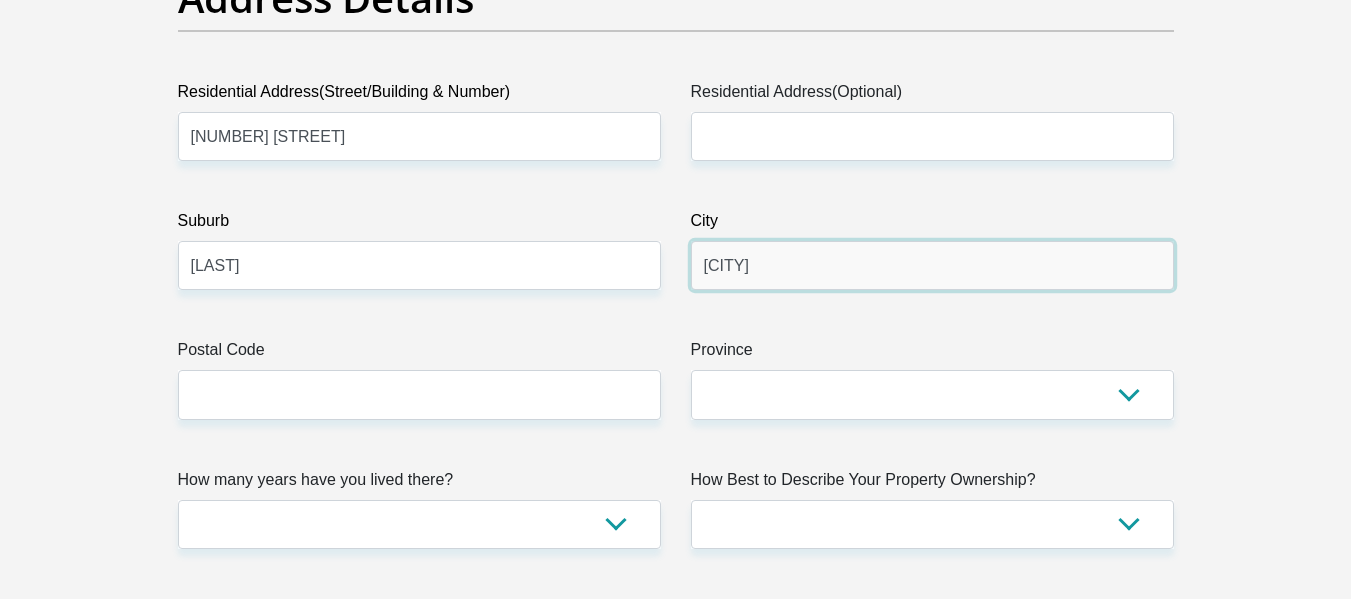 type on "[CITY]" 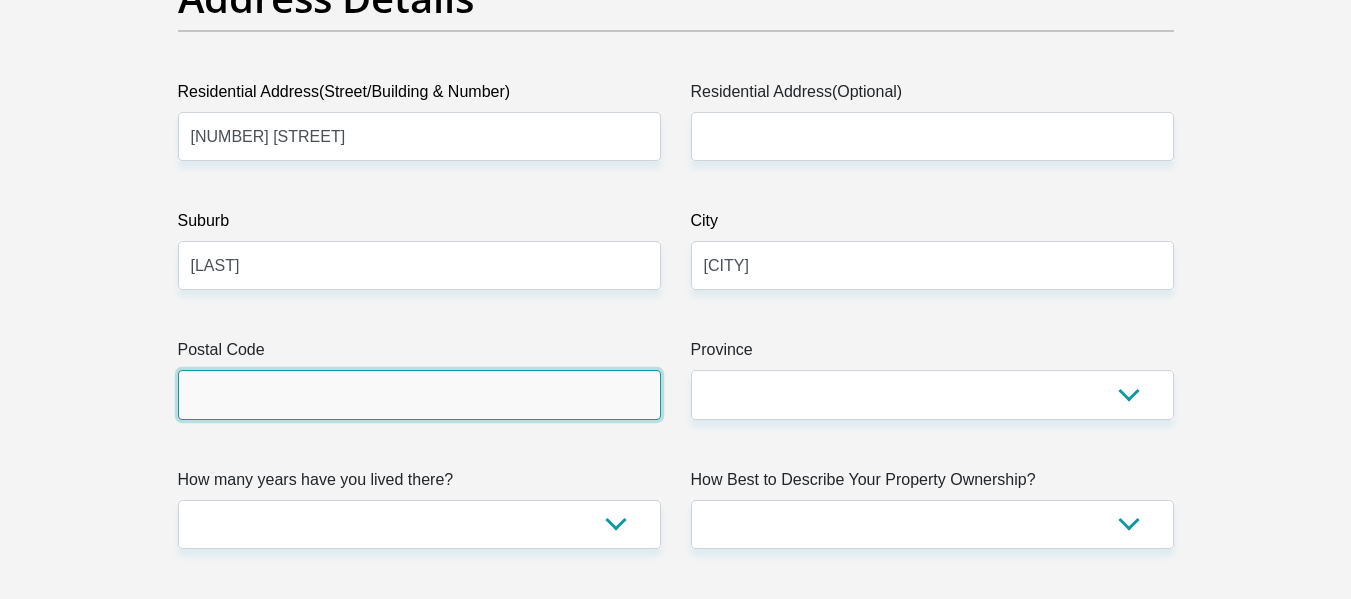 click on "Postal Code" at bounding box center [419, 394] 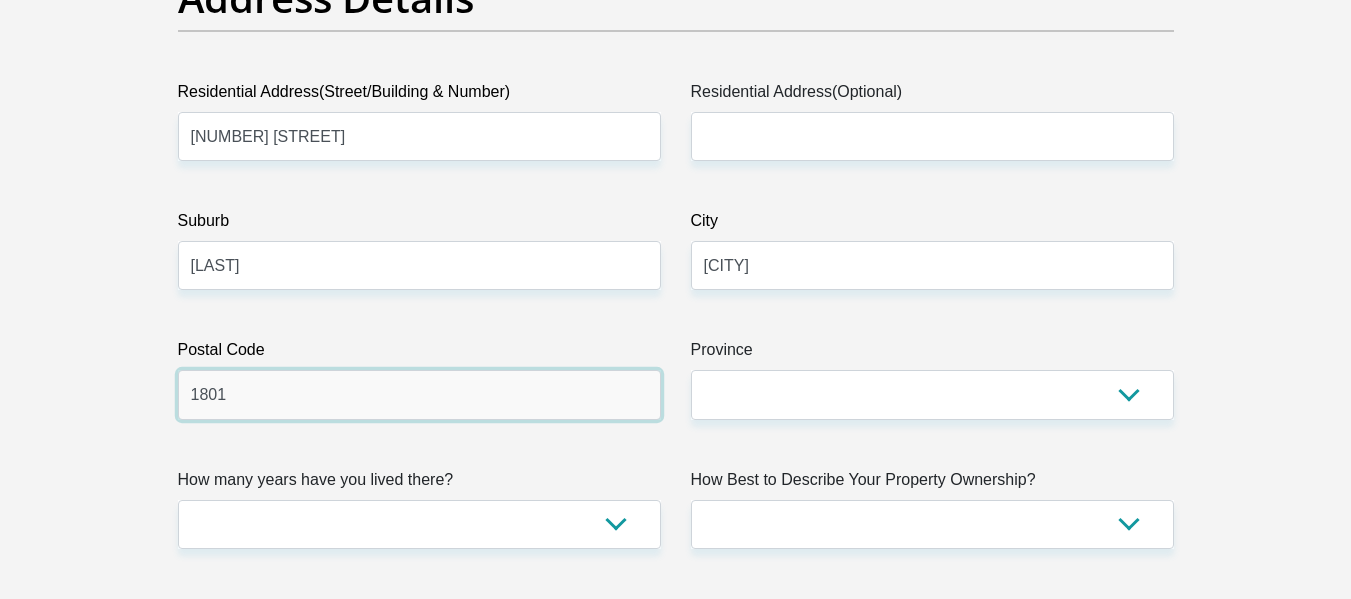 type on "1801" 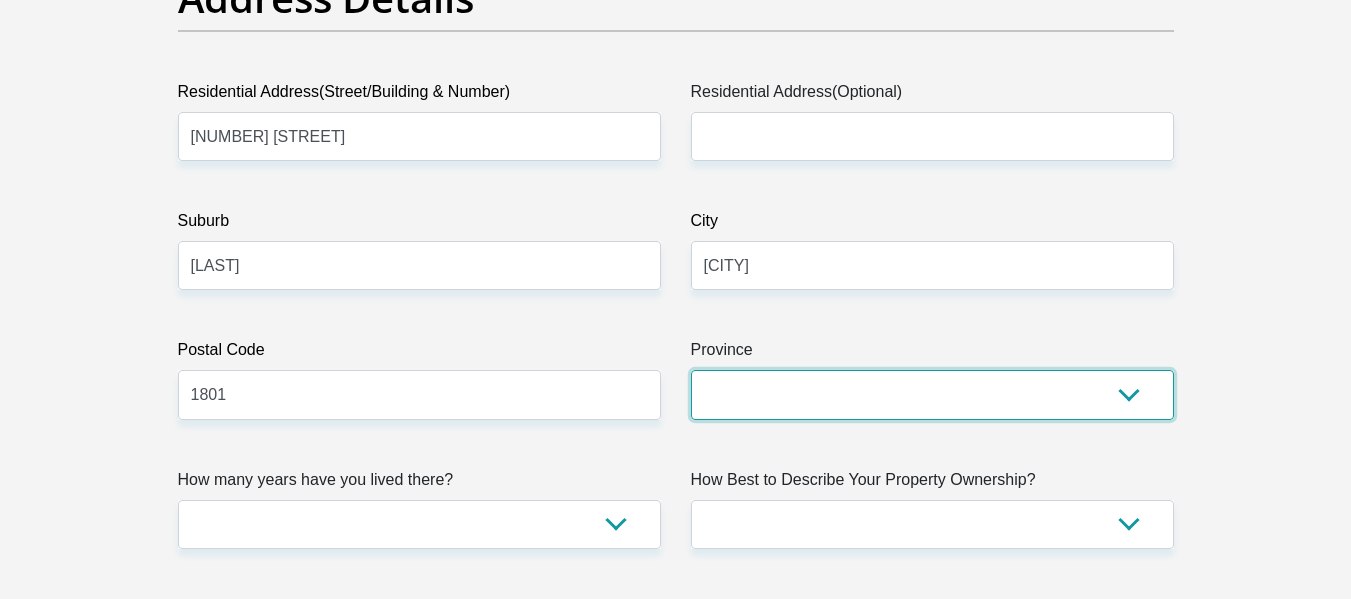 click on "Eastern Cape
Free State
Gauteng
KwaZulu-Natal
Limpopo
Mpumalanga
Northern Cape
North West
Western Cape" at bounding box center [932, 394] 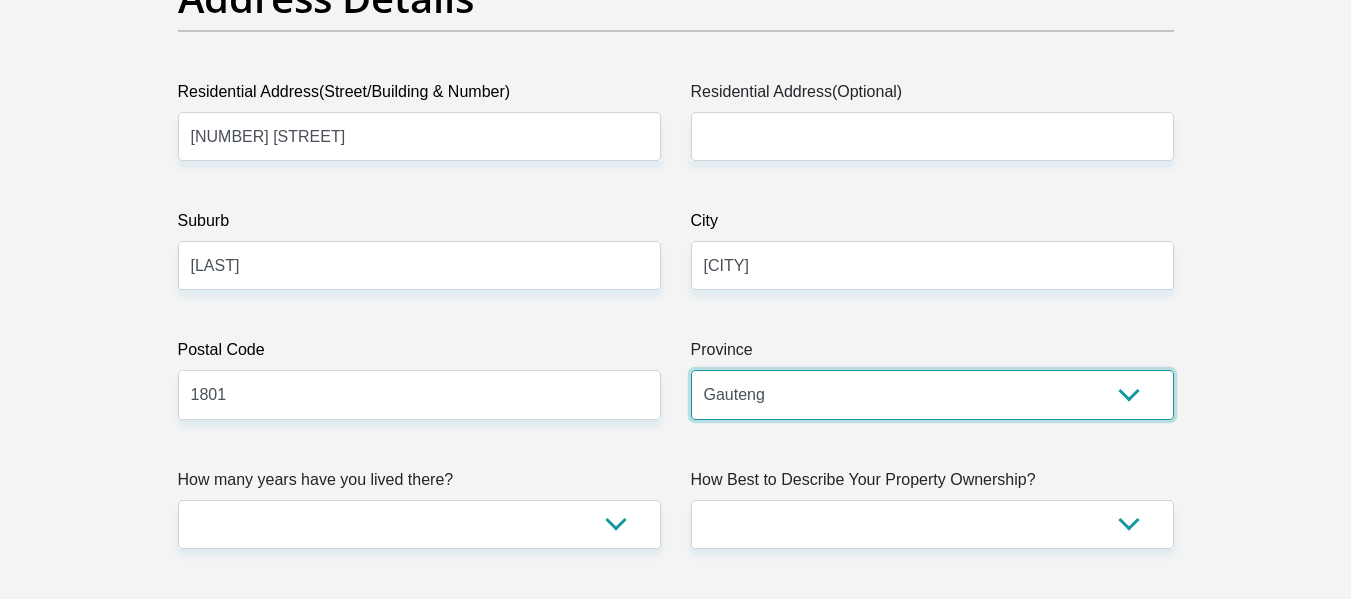 click on "Eastern Cape
Free State
Gauteng
KwaZulu-Natal
Limpopo
Mpumalanga
Northern Cape
North West
Western Cape" at bounding box center [932, 394] 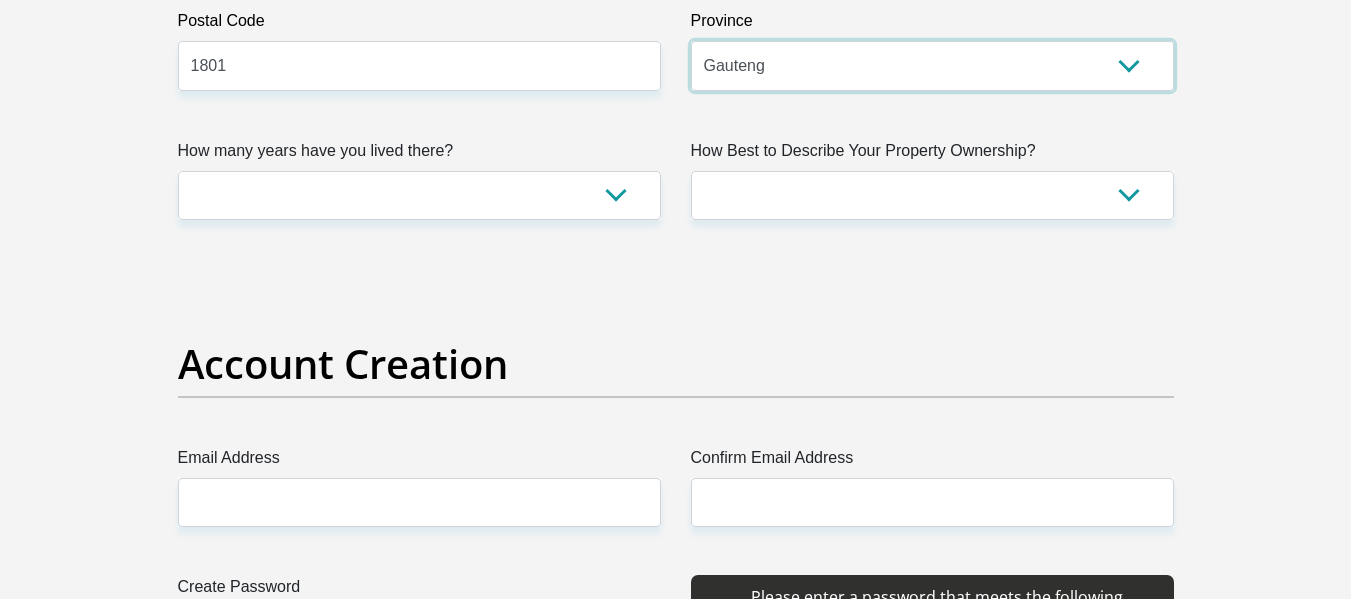 scroll, scrollTop: 1377, scrollLeft: 0, axis: vertical 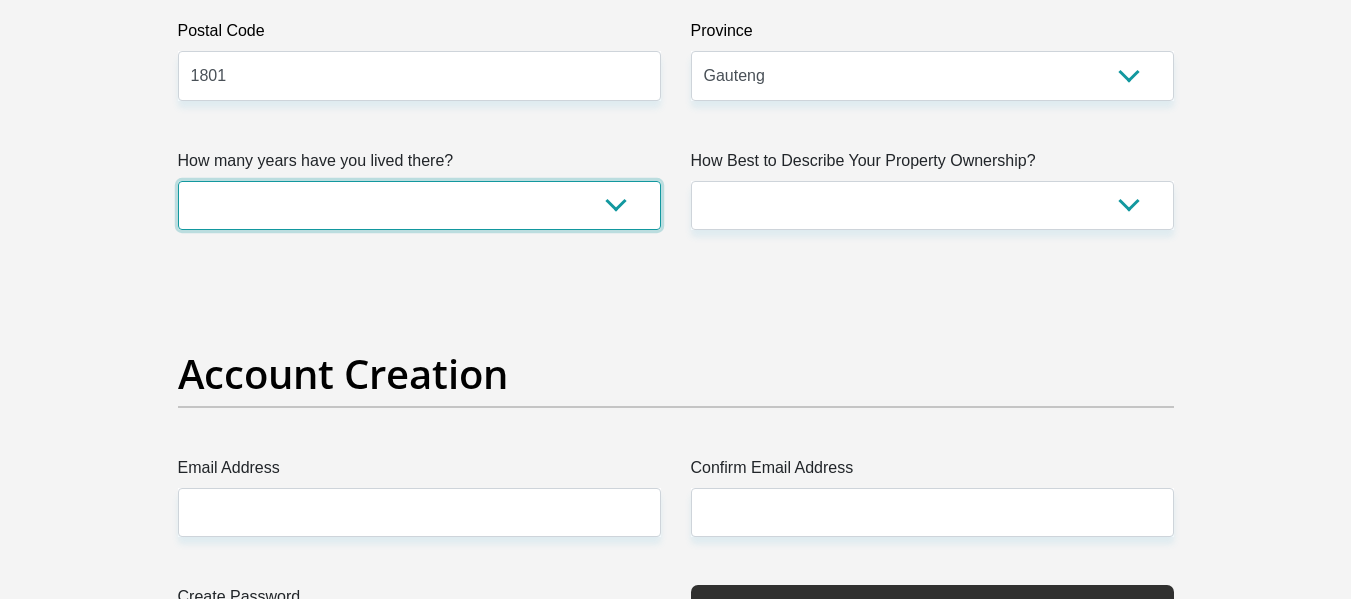 click on "less than 1 year
1-3 years
3-5 years
5+ years" at bounding box center (419, 205) 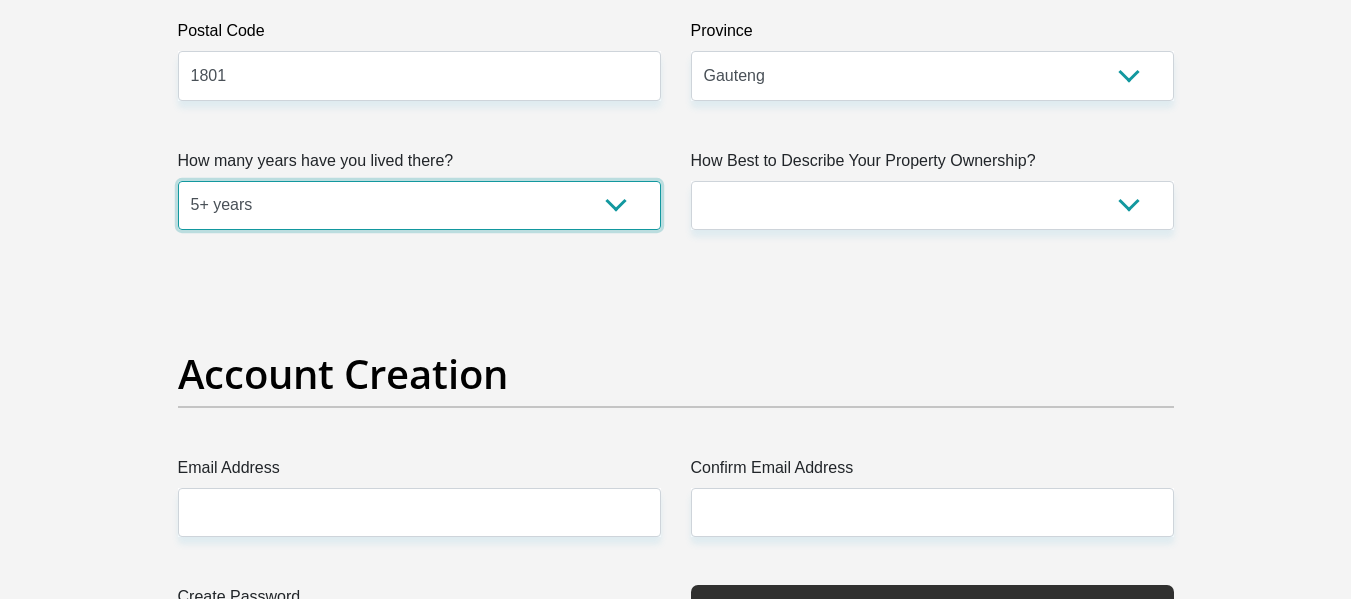 click on "less than 1 year
1-3 years
3-5 years
5+ years" at bounding box center [419, 205] 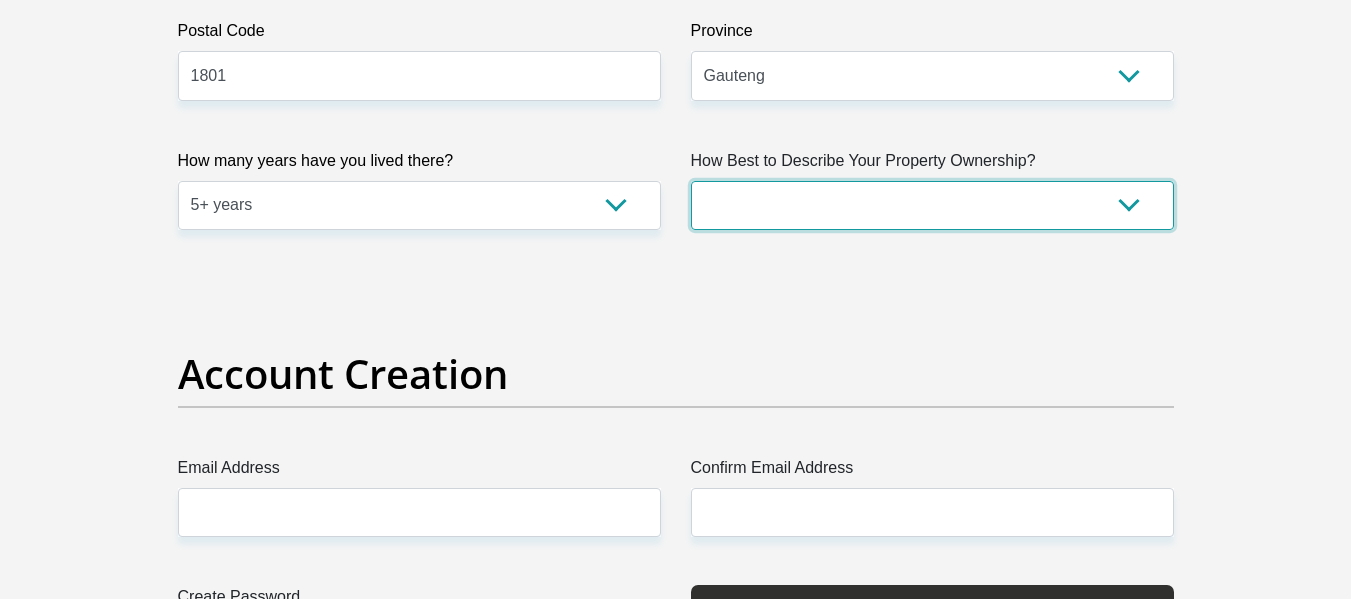 click on "Owned
Rented
Family Owned
Company Dwelling" at bounding box center [932, 205] 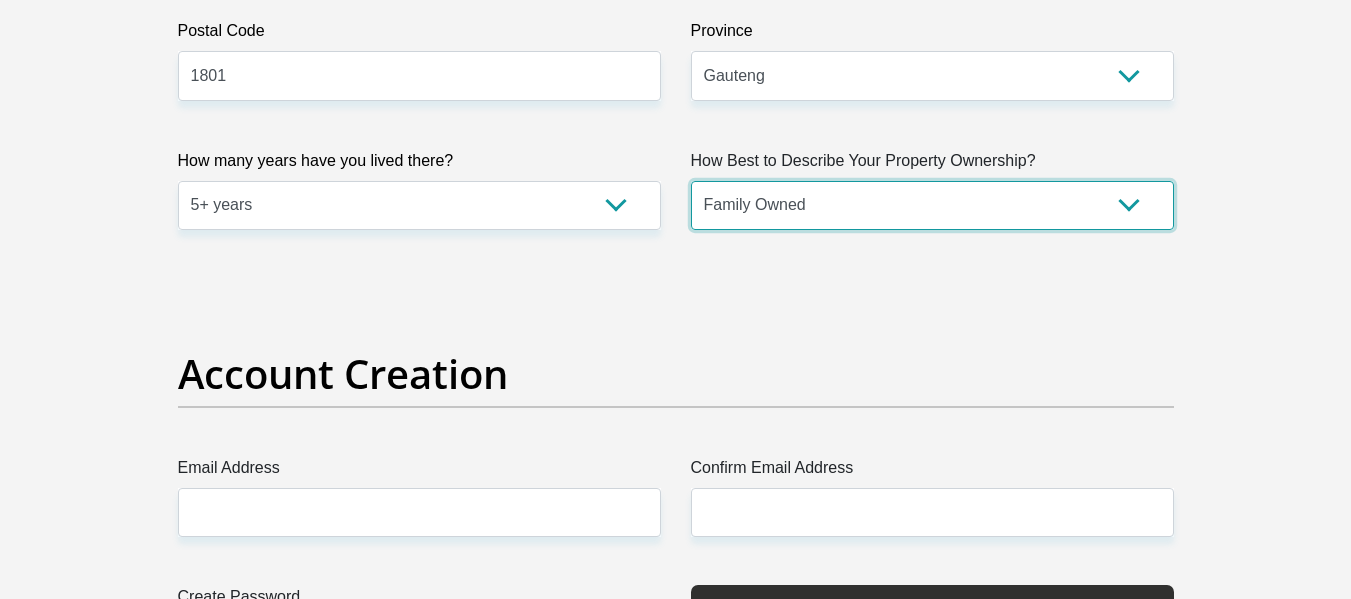 click on "Owned
Rented
Family Owned
Company Dwelling" at bounding box center (932, 205) 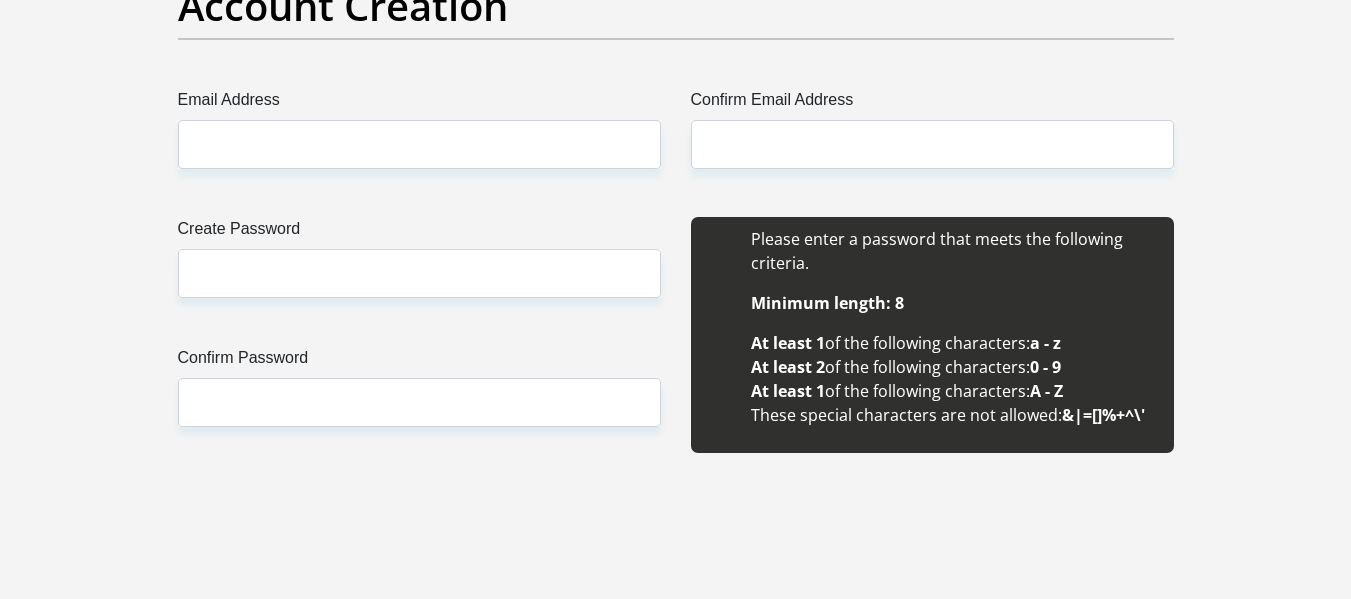 scroll, scrollTop: 1747, scrollLeft: 0, axis: vertical 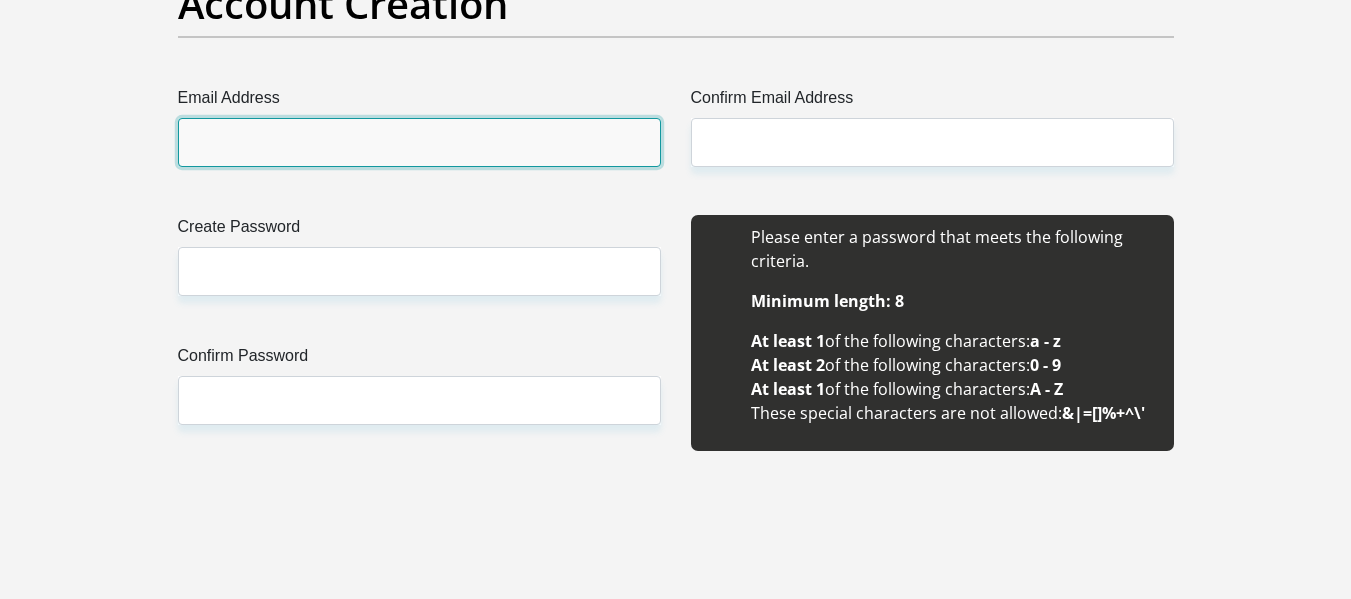 click on "Email Address" at bounding box center [419, 142] 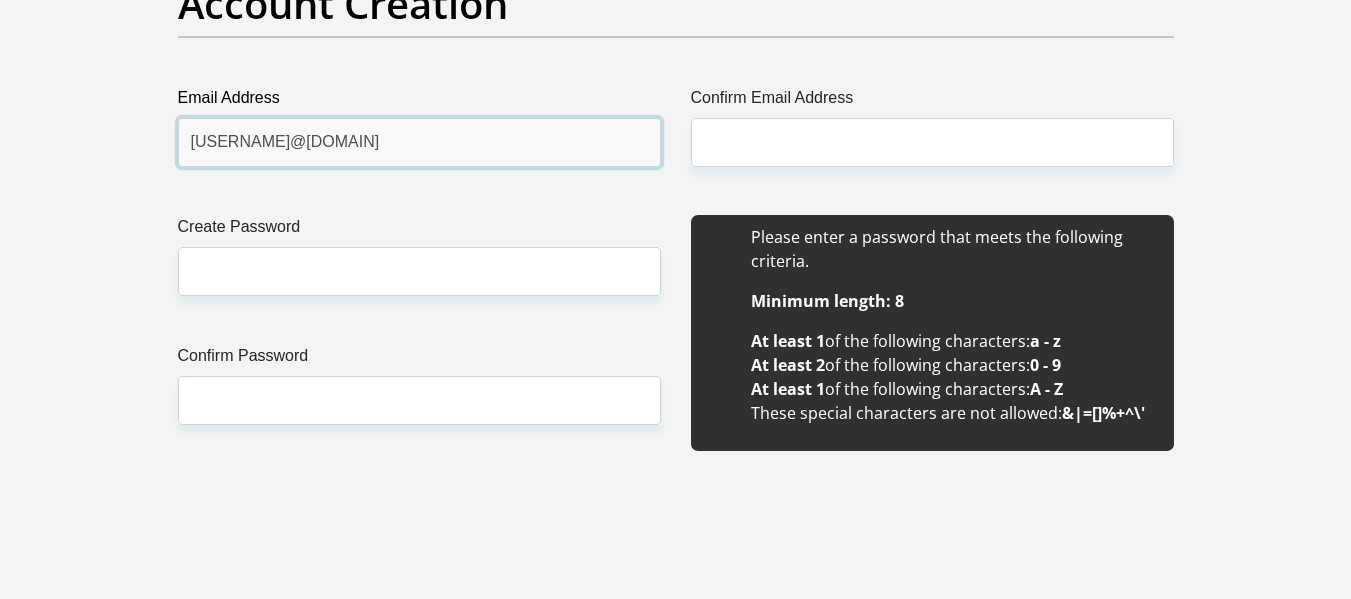 type on "[USERNAME]@[DOMAIN]" 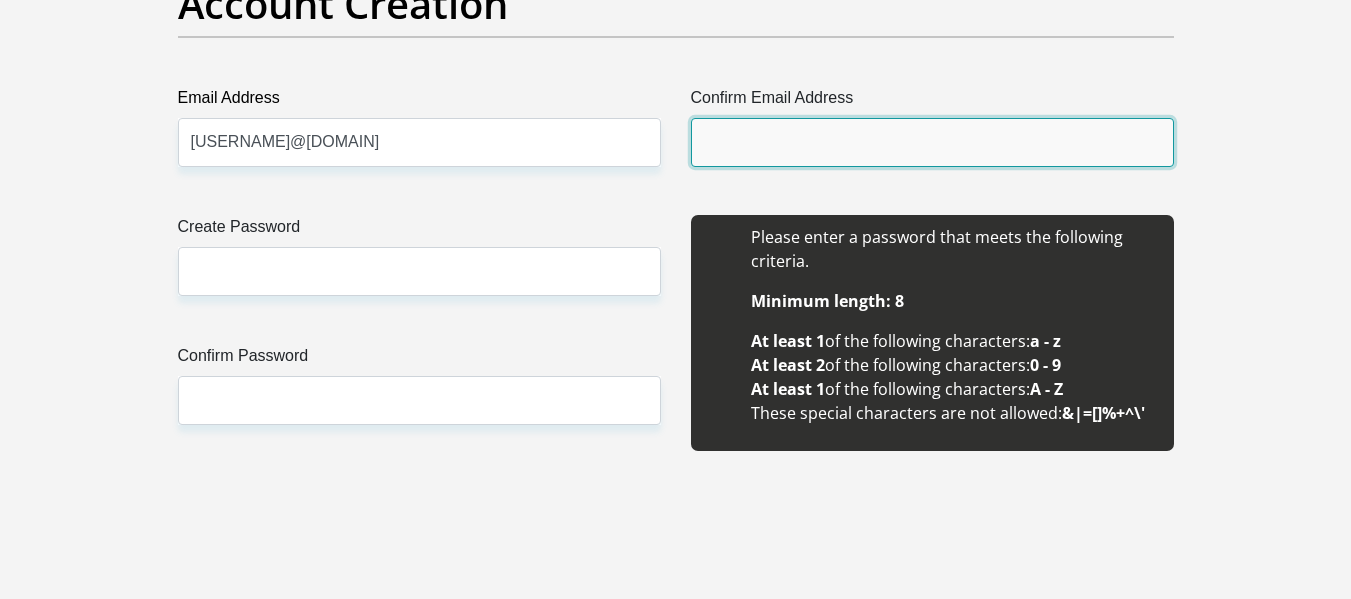 click on "Confirm Email Address" at bounding box center [932, 142] 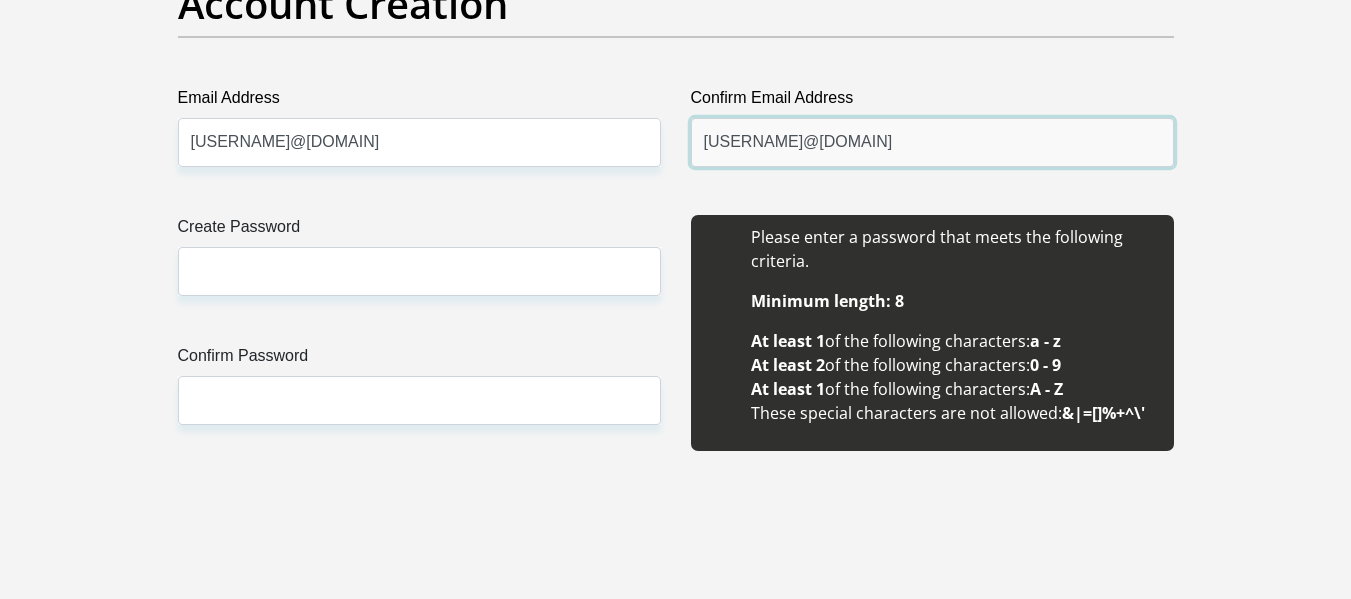 type on "[USERNAME]@[DOMAIN]" 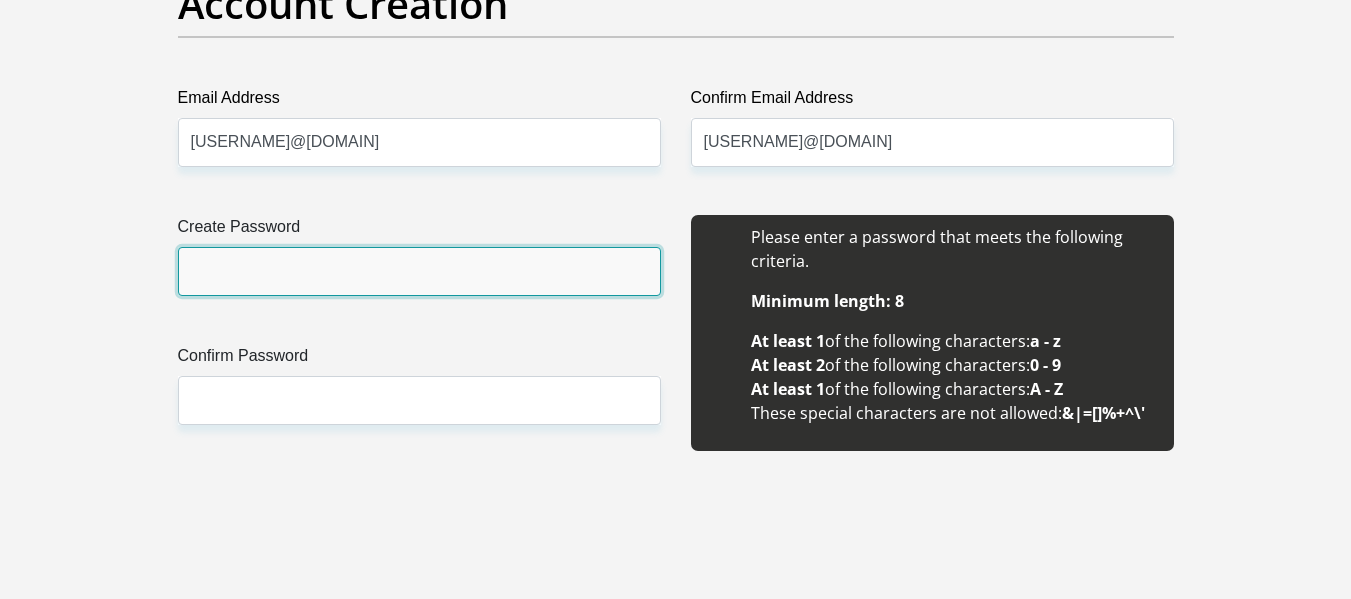 click on "Create Password" at bounding box center (419, 271) 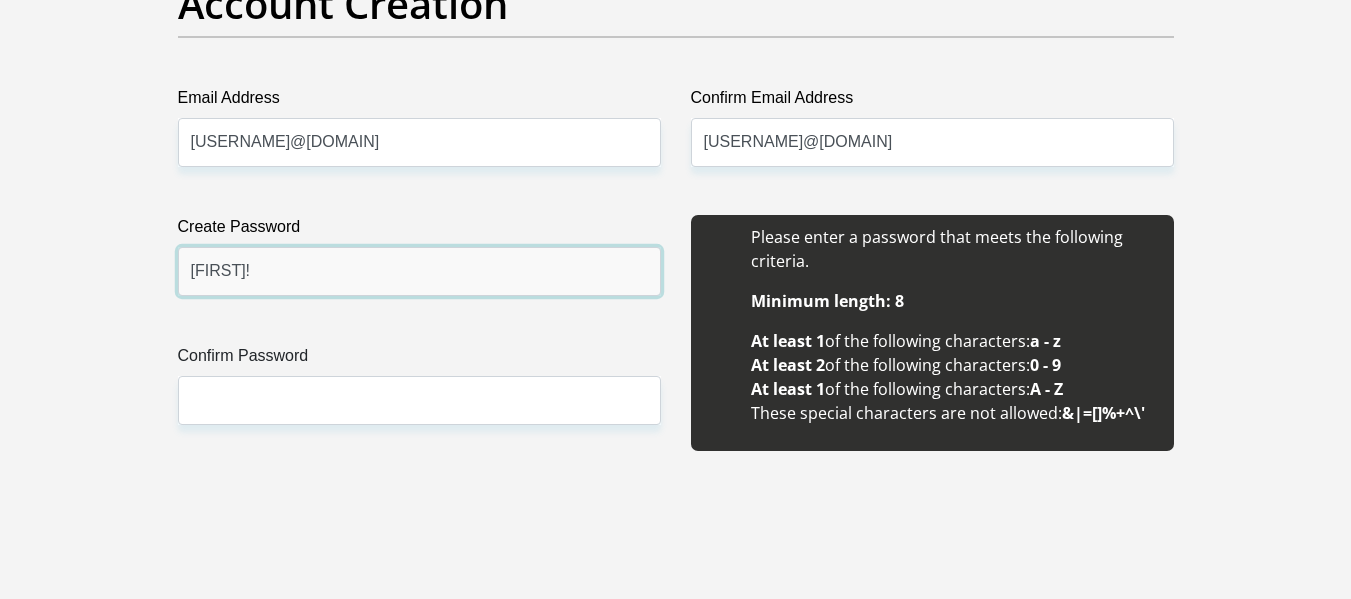 type on "[FIRST]!" 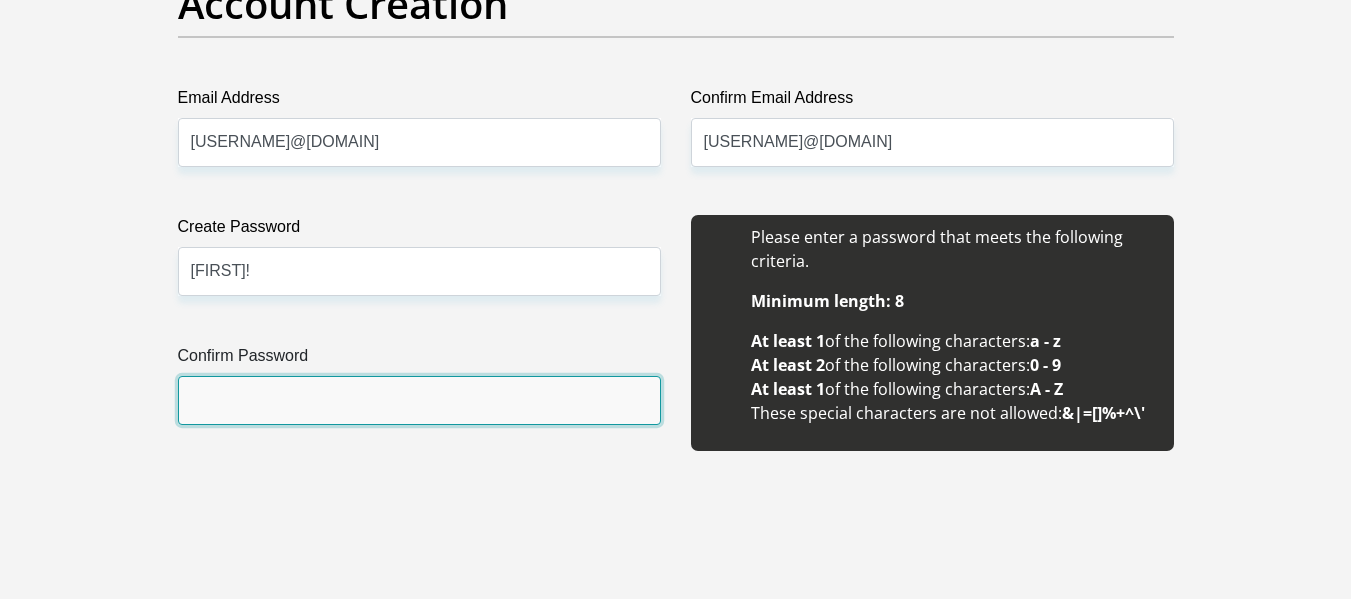 click on "Confirm Password" at bounding box center [419, 400] 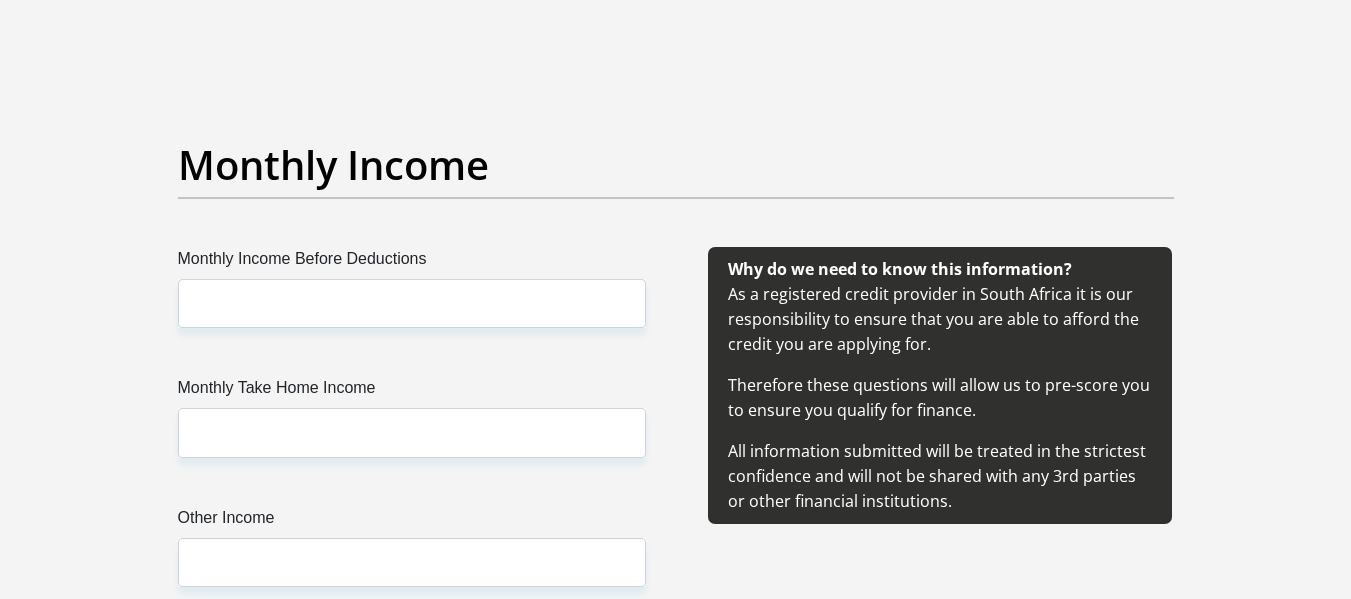 scroll, scrollTop: 2201, scrollLeft: 0, axis: vertical 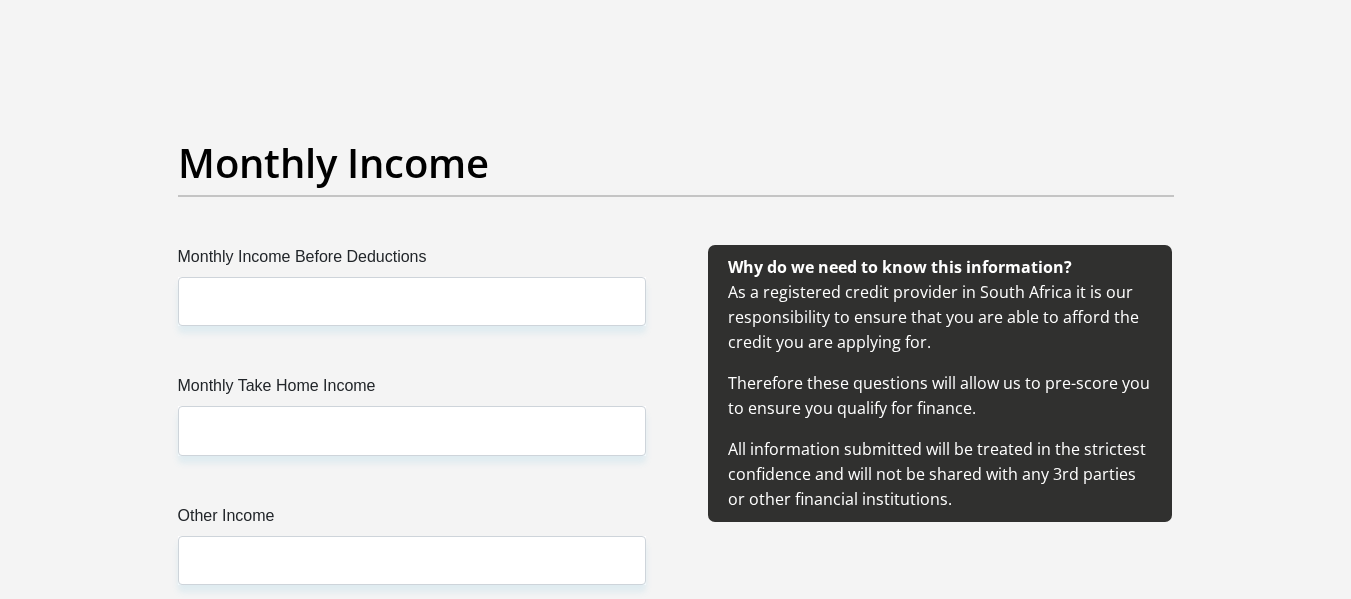 type on "[FIRST]!" 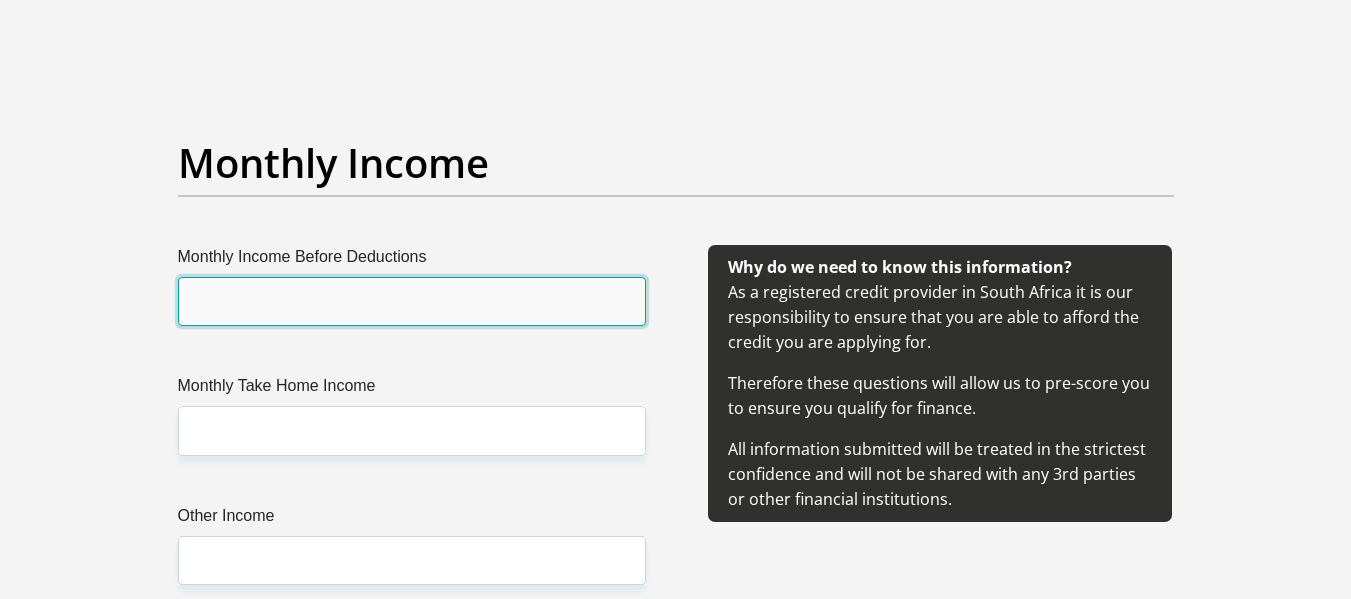 click on "Monthly Income Before Deductions" at bounding box center (412, 301) 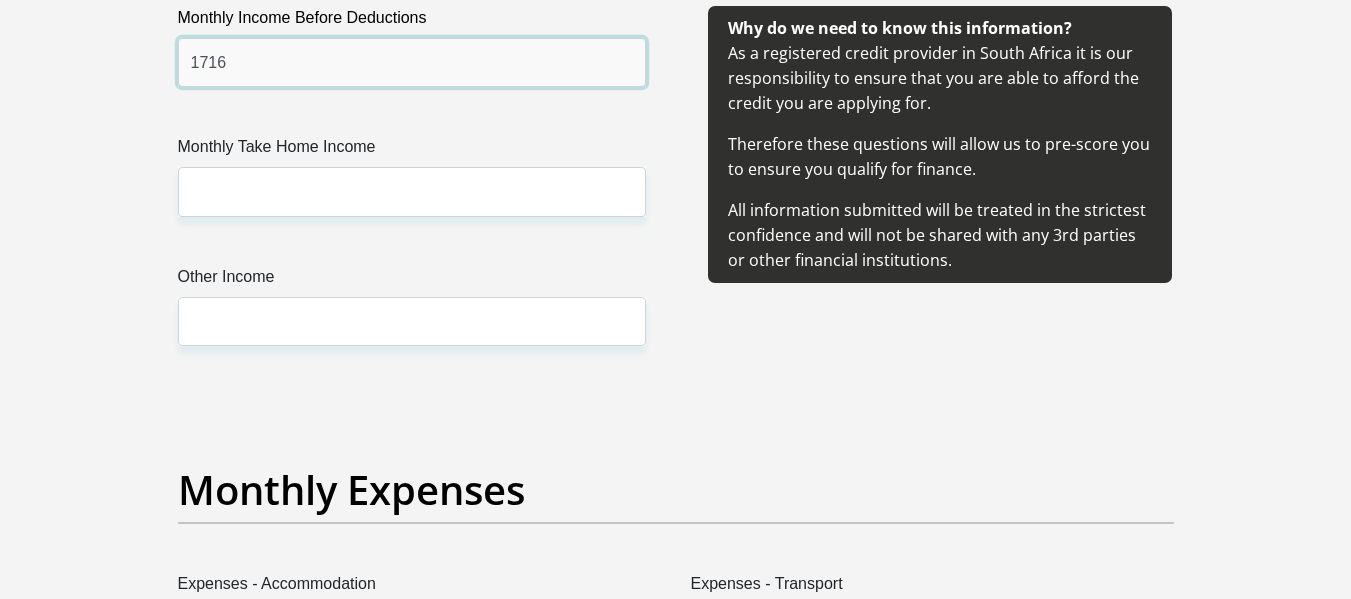 scroll, scrollTop: 2441, scrollLeft: 0, axis: vertical 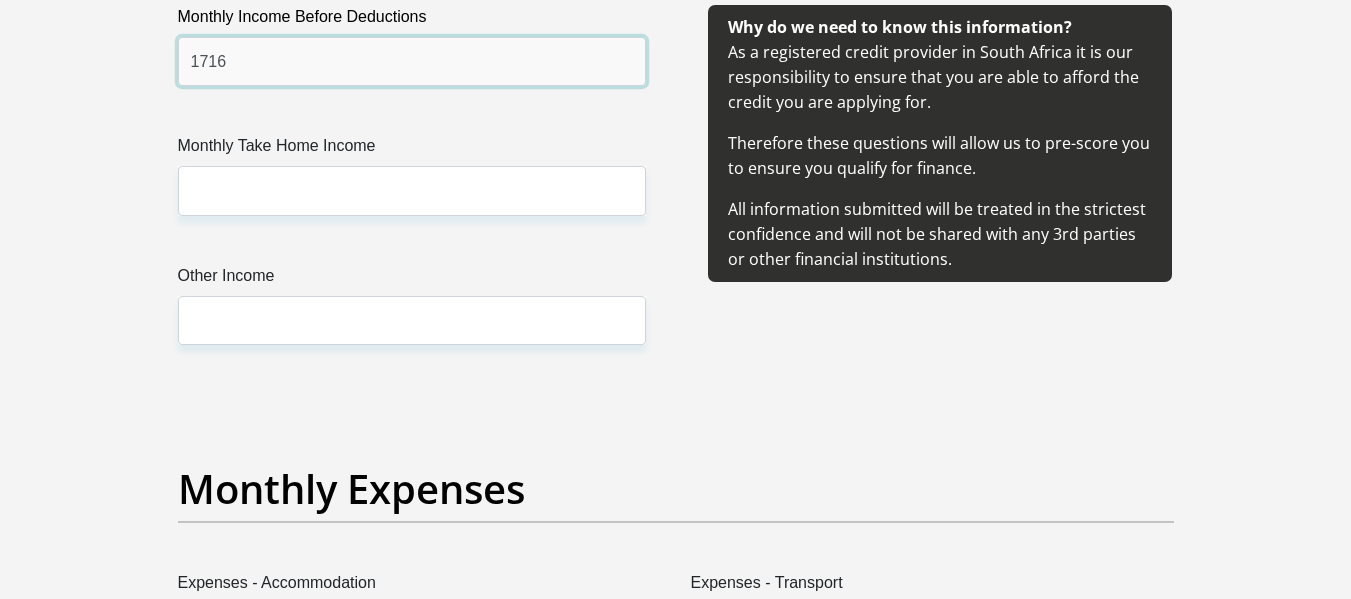 type on "1716" 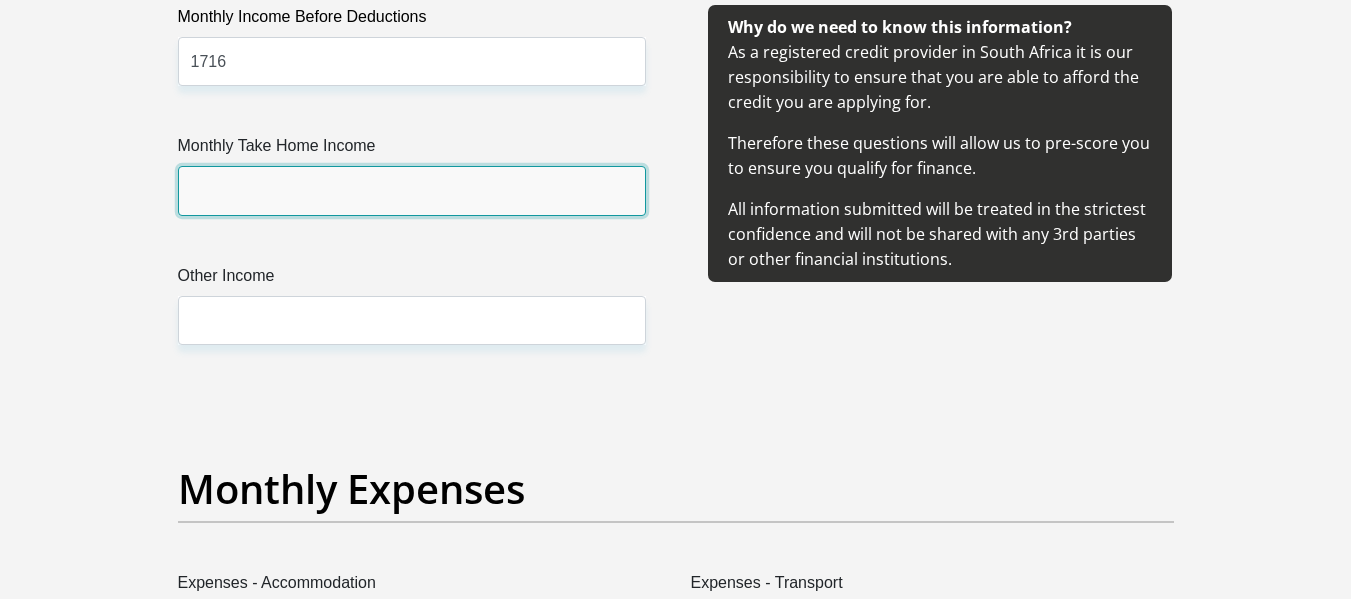 click on "Monthly Take Home Income" at bounding box center [412, 190] 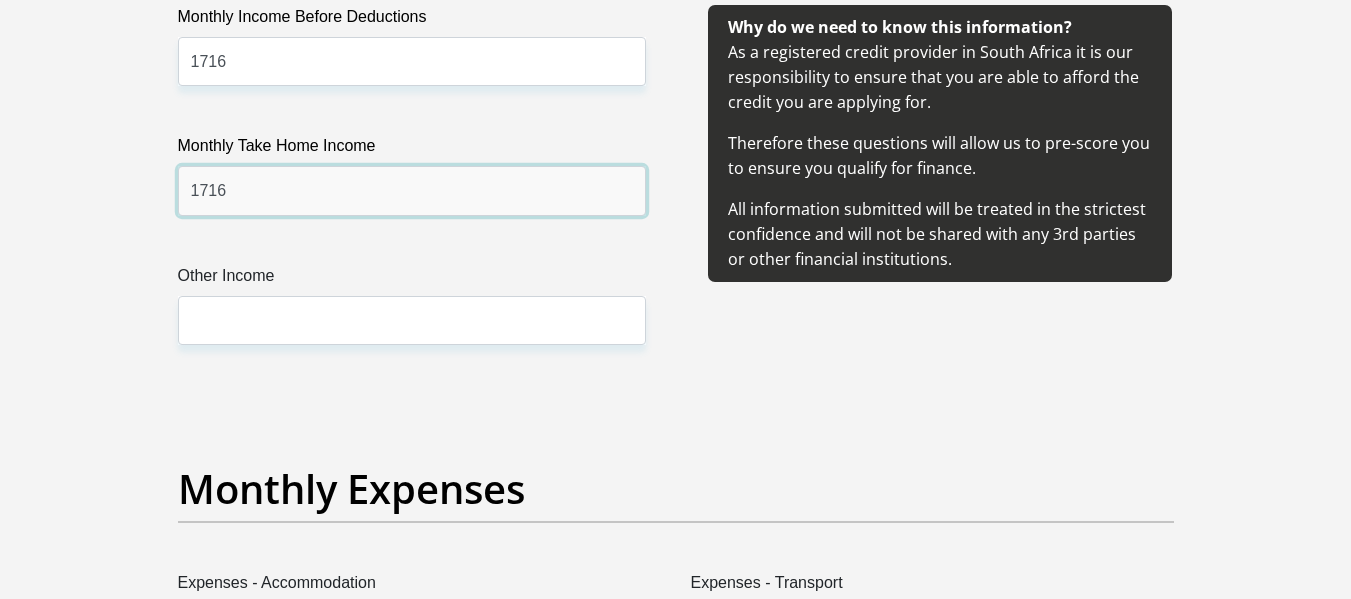 type on "1716" 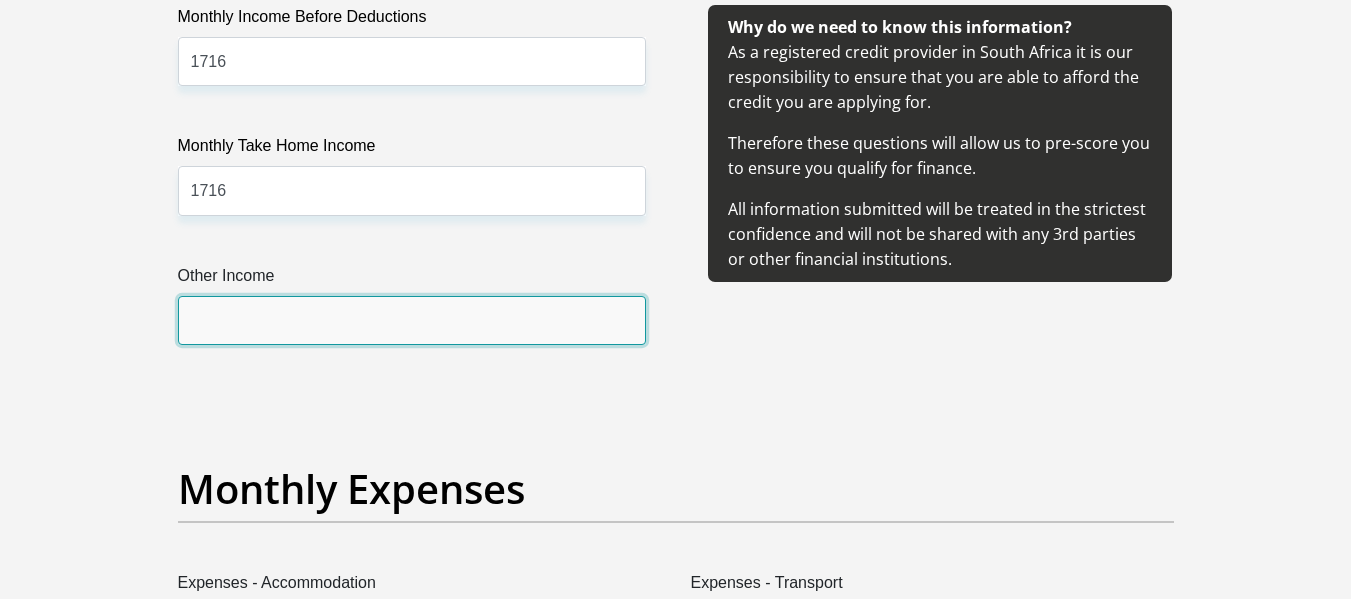 click on "Other Income" at bounding box center (412, 320) 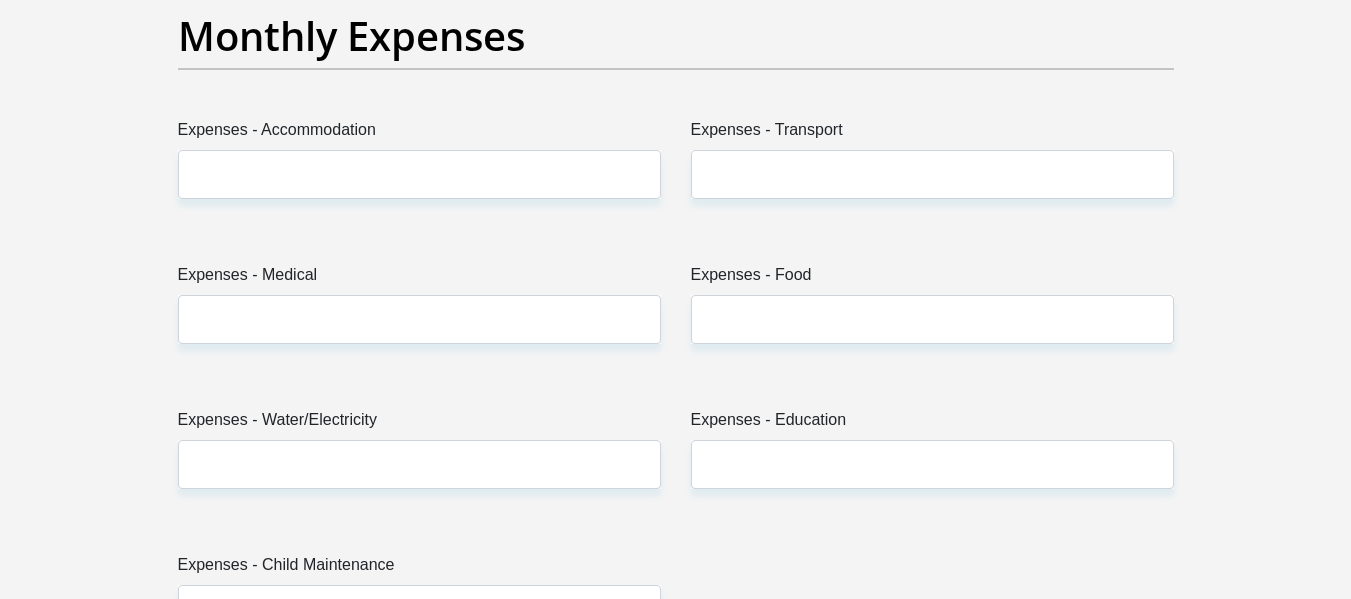 scroll, scrollTop: 2898, scrollLeft: 0, axis: vertical 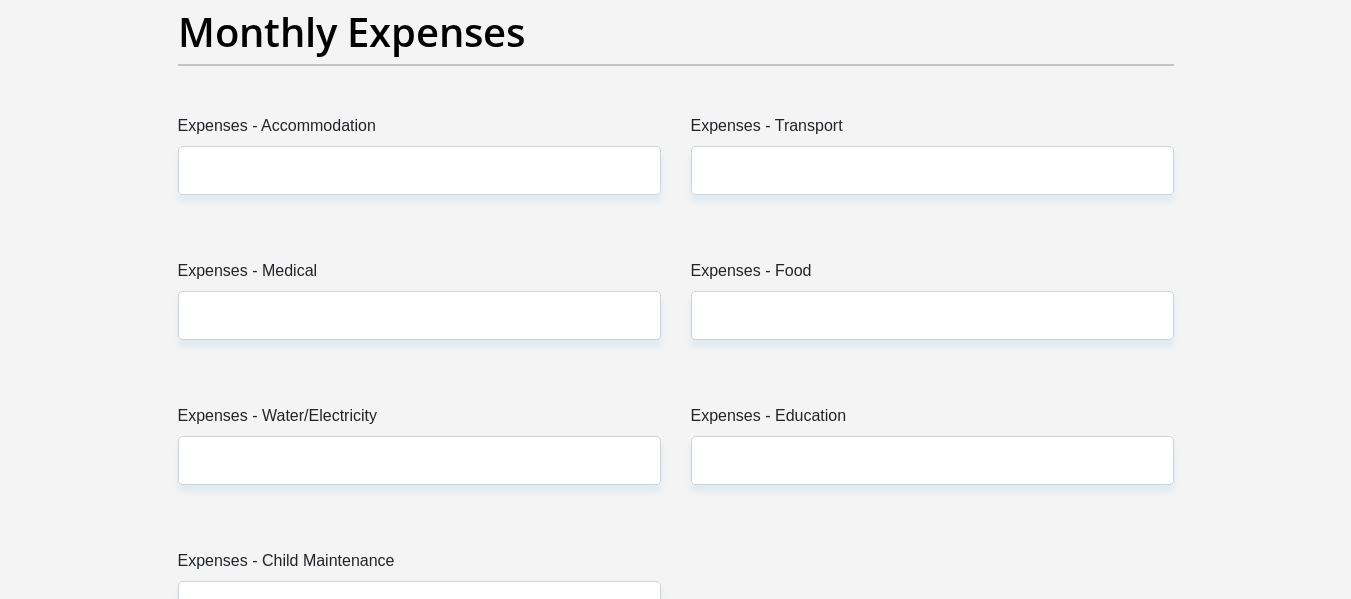 type on "500" 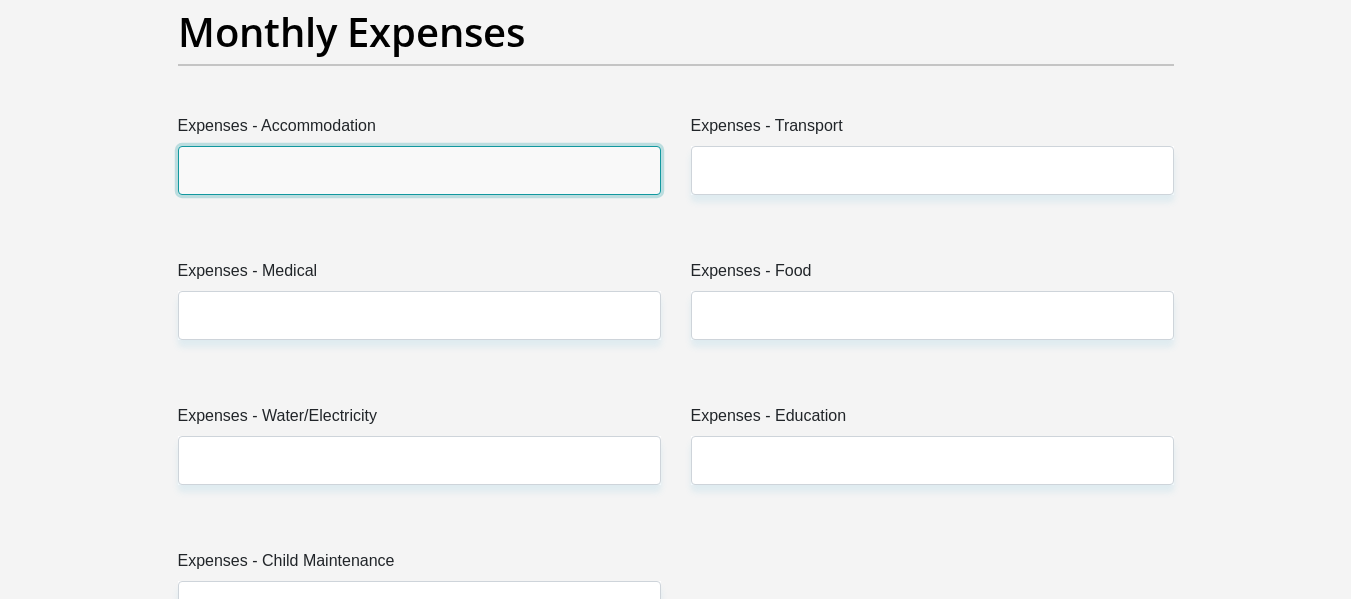 click on "Expenses - Accommodation" at bounding box center [419, 170] 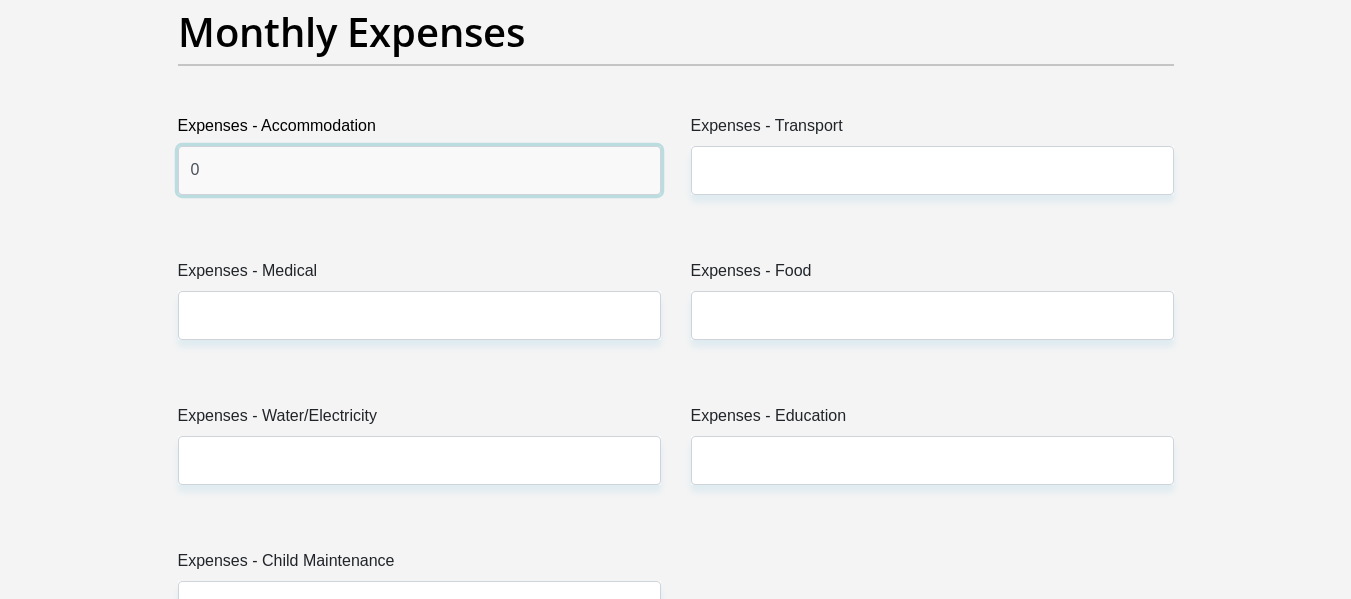 type on "0" 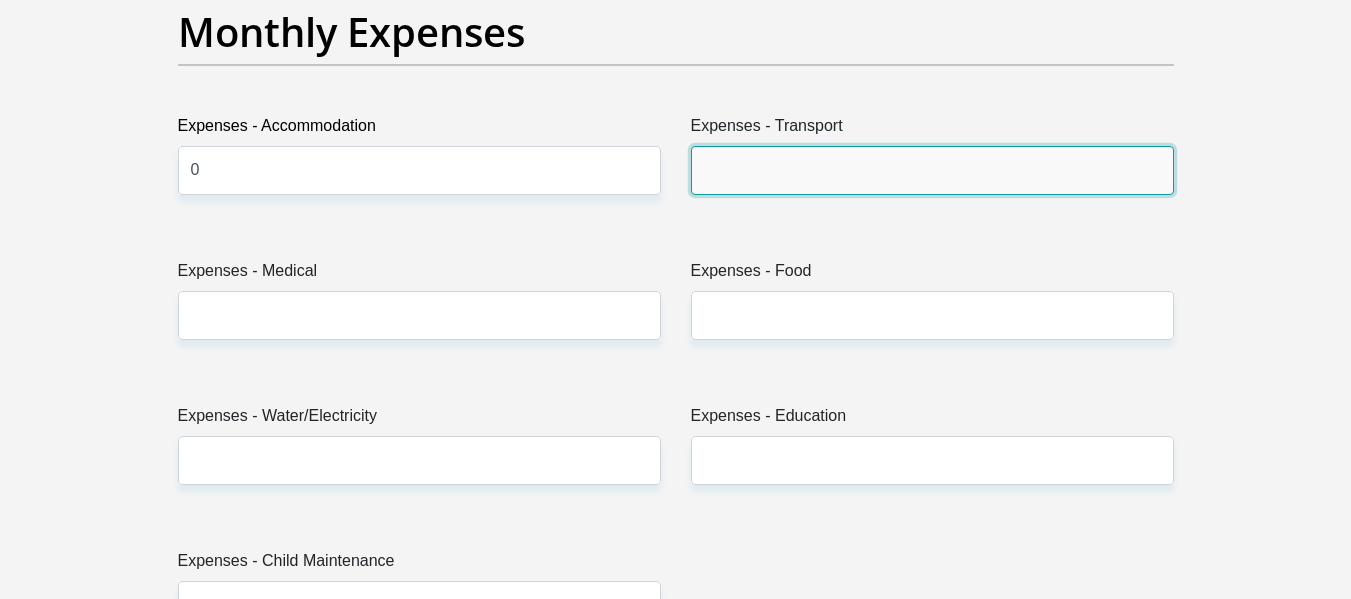 click on "Expenses - Transport" at bounding box center (932, 170) 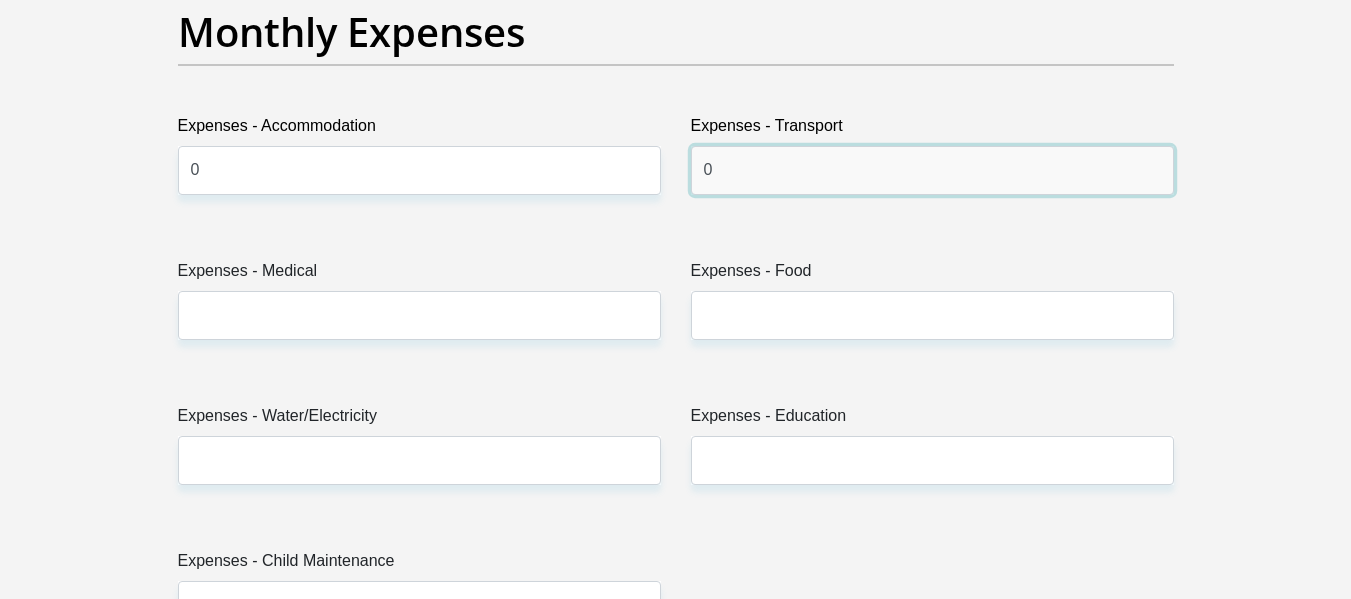 type on "0" 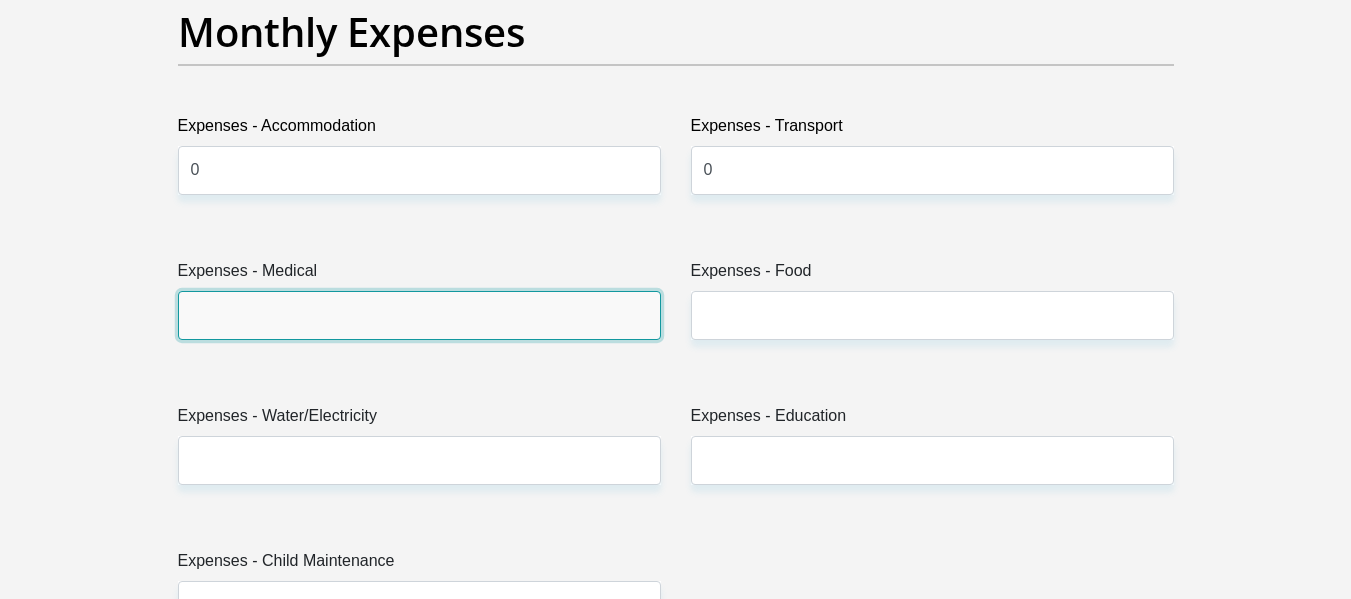 click on "Expenses - Medical" at bounding box center [419, 315] 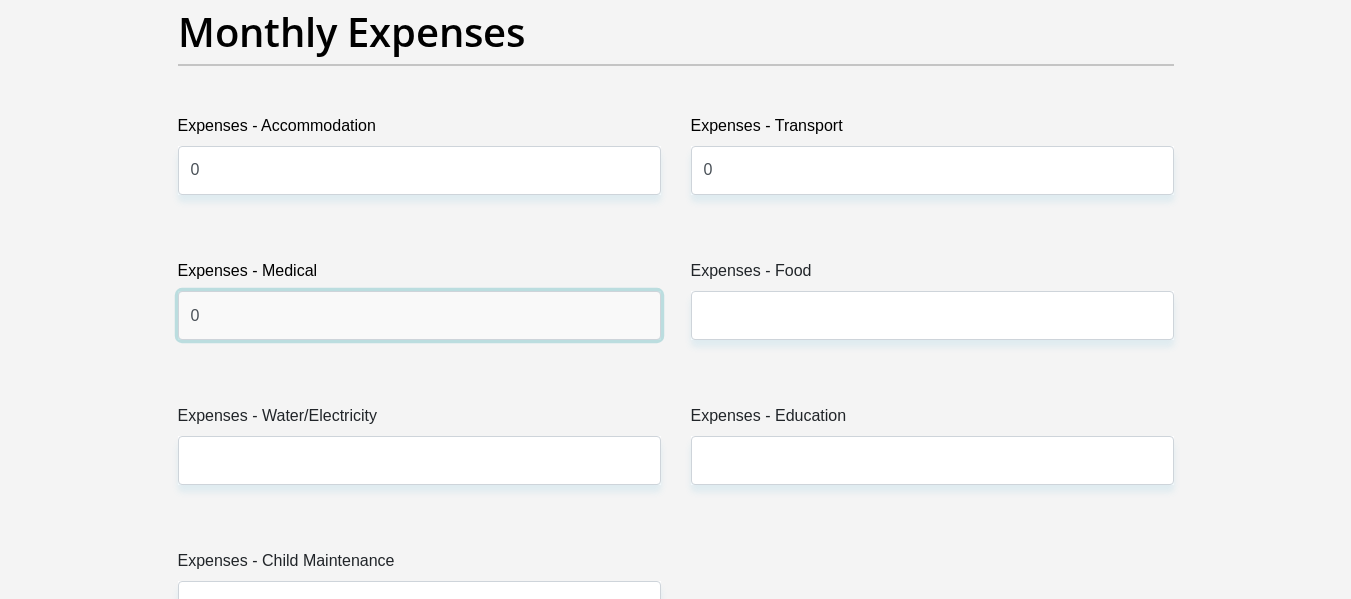 type on "0" 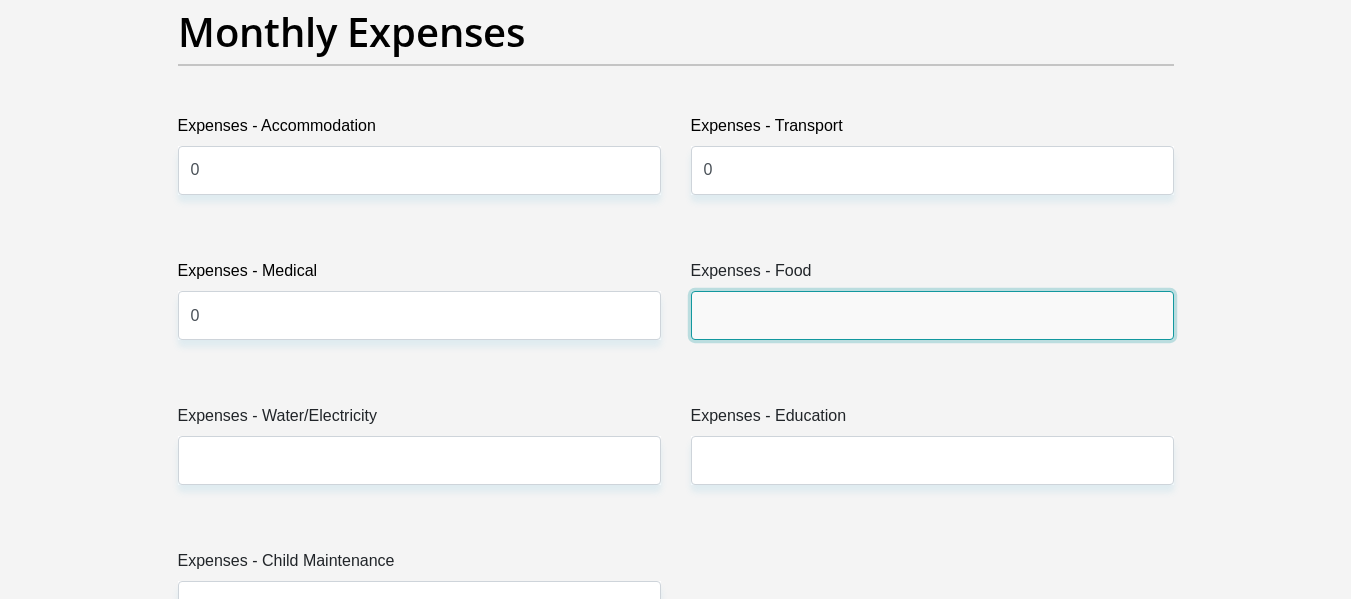 click on "Expenses - Food" at bounding box center [932, 315] 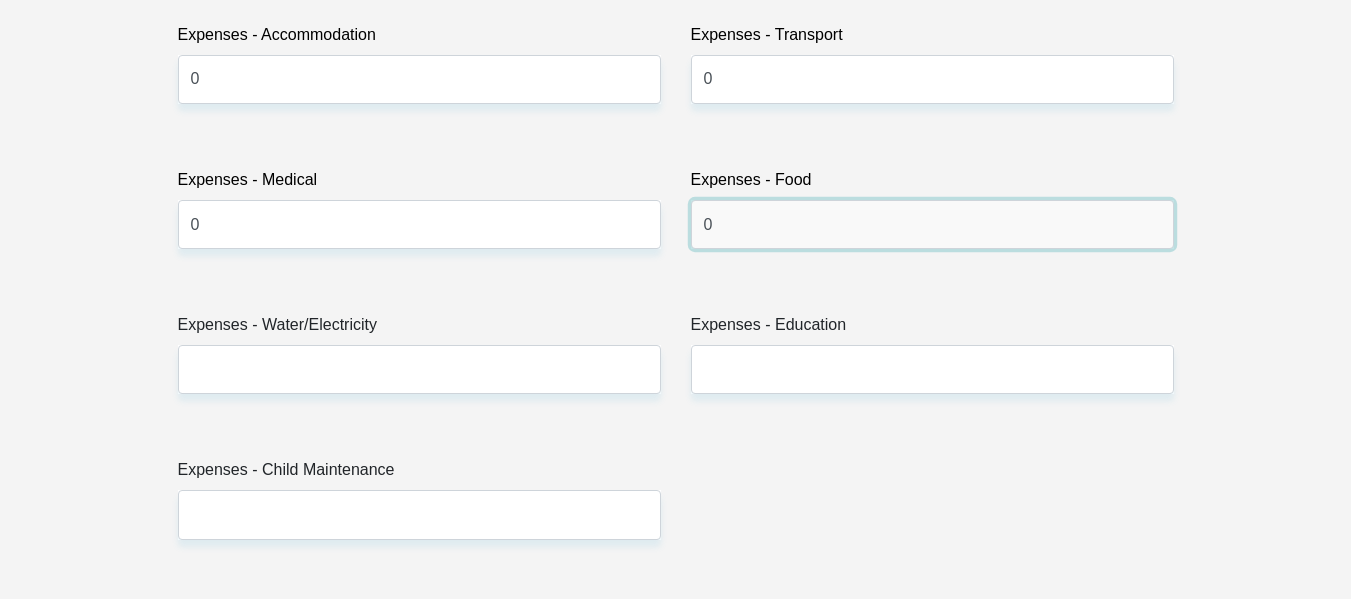 scroll, scrollTop: 3038, scrollLeft: 0, axis: vertical 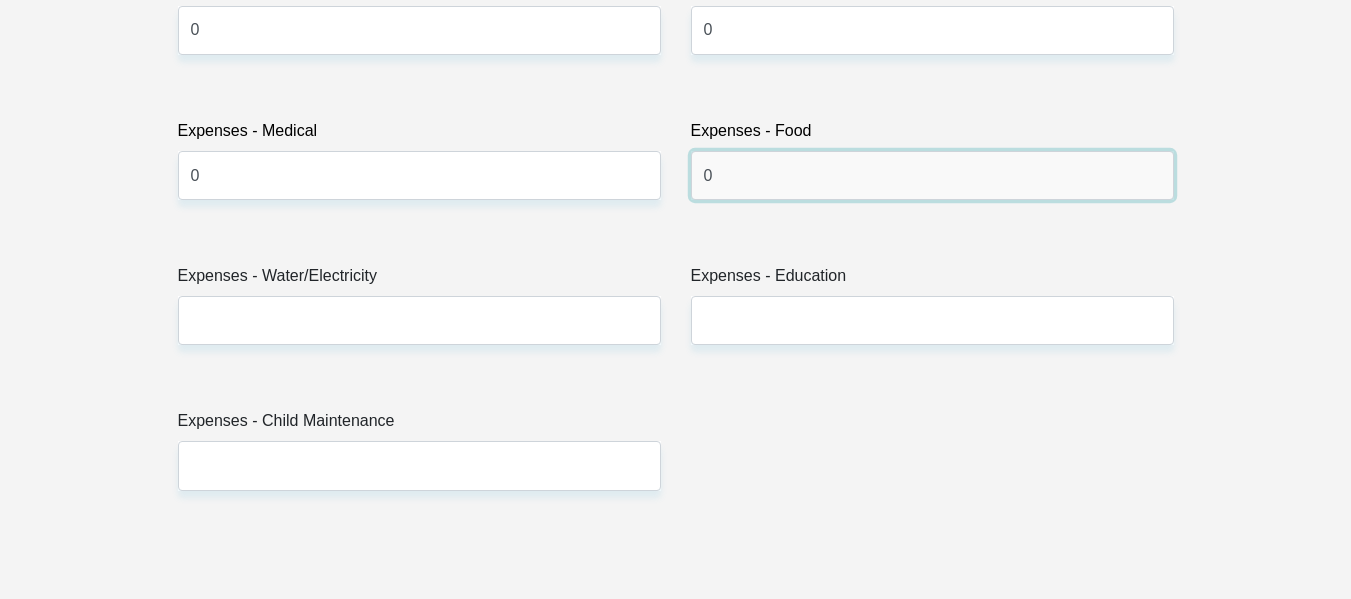 type on "0" 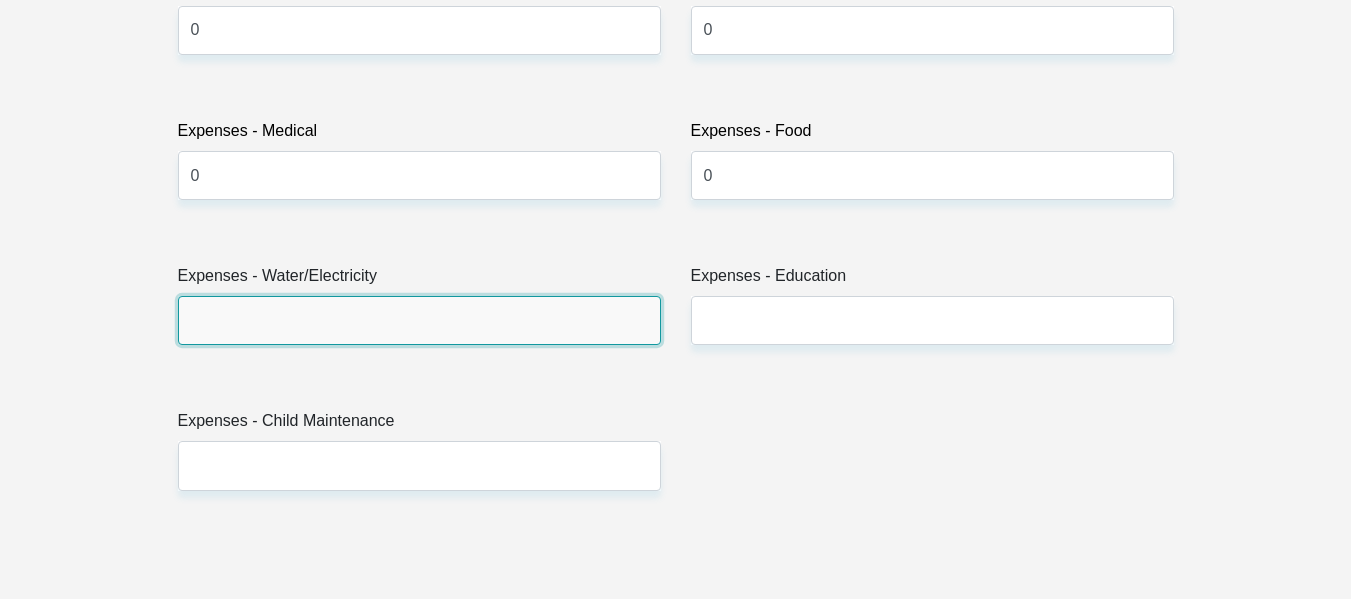 click on "Expenses - Water/Electricity" at bounding box center (419, 320) 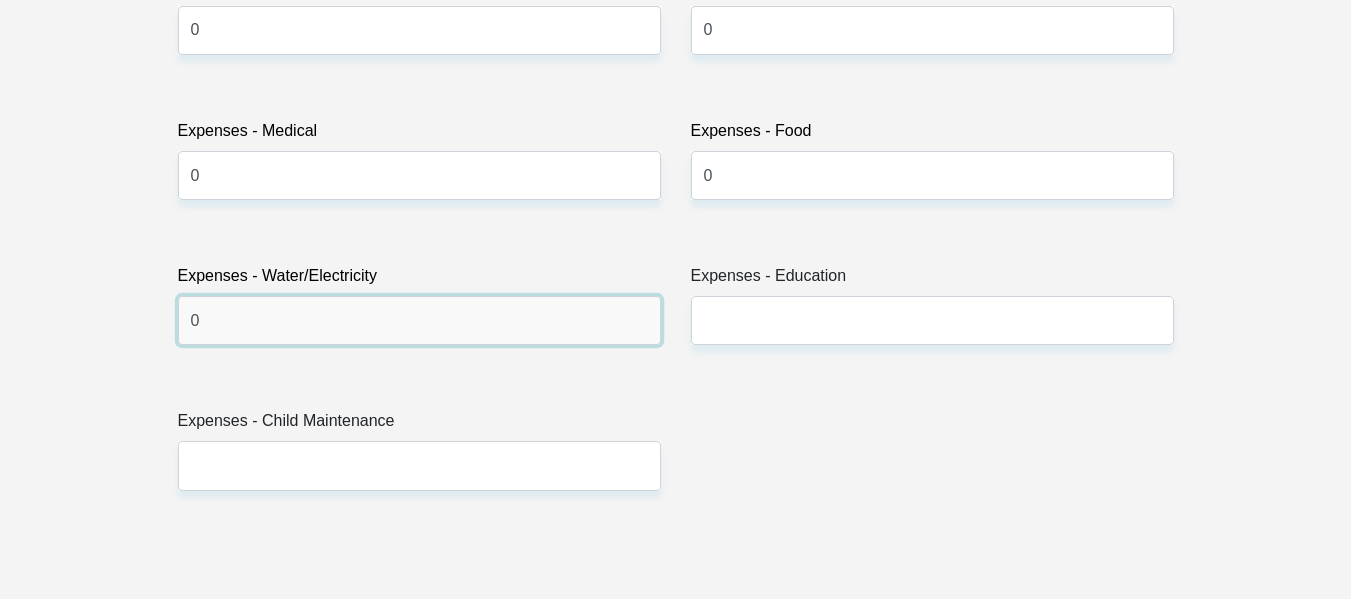 type on "0" 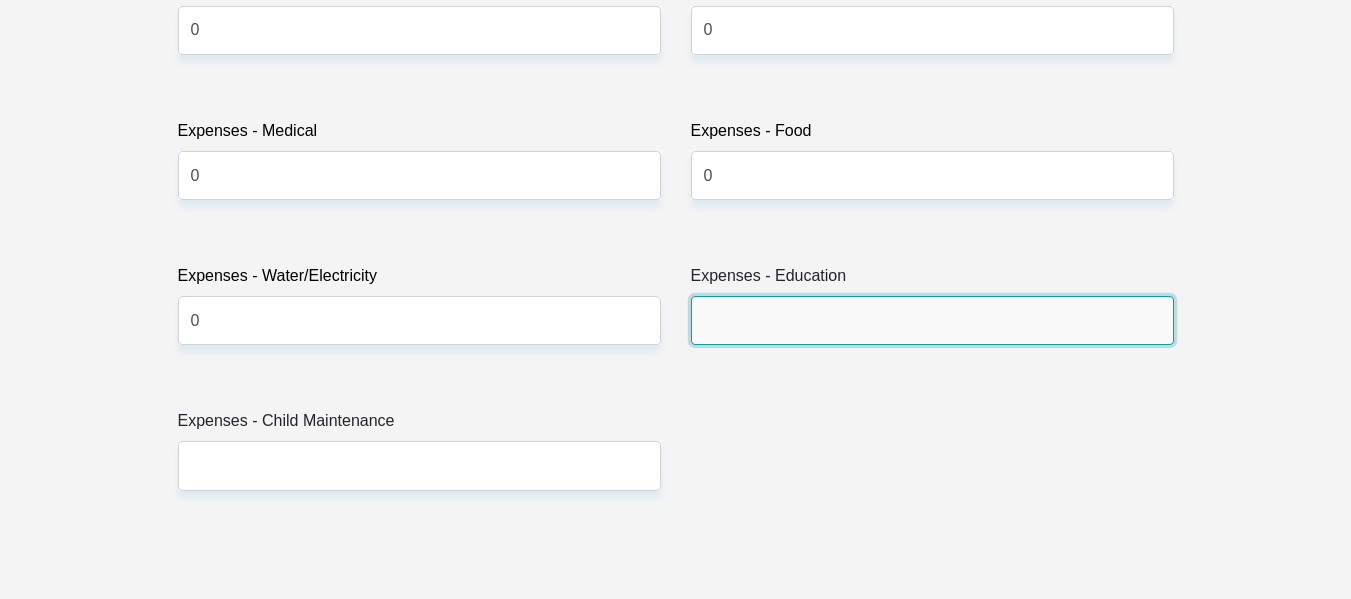 click on "Expenses - Education" at bounding box center (932, 320) 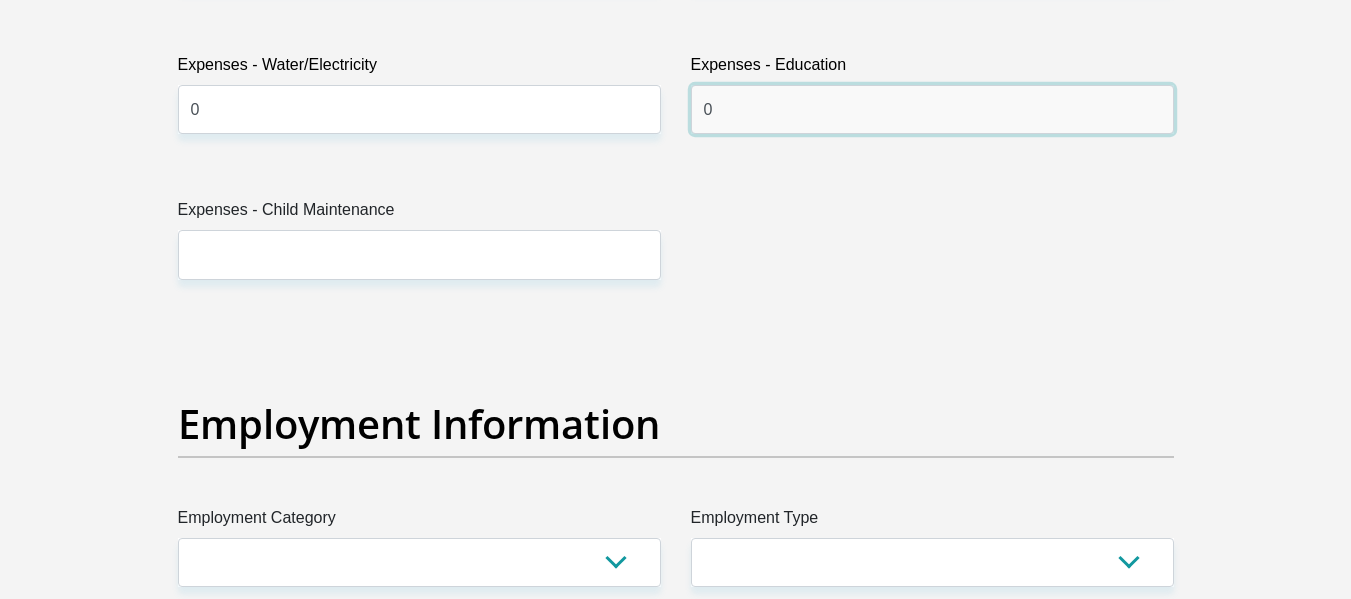 scroll, scrollTop: 3258, scrollLeft: 0, axis: vertical 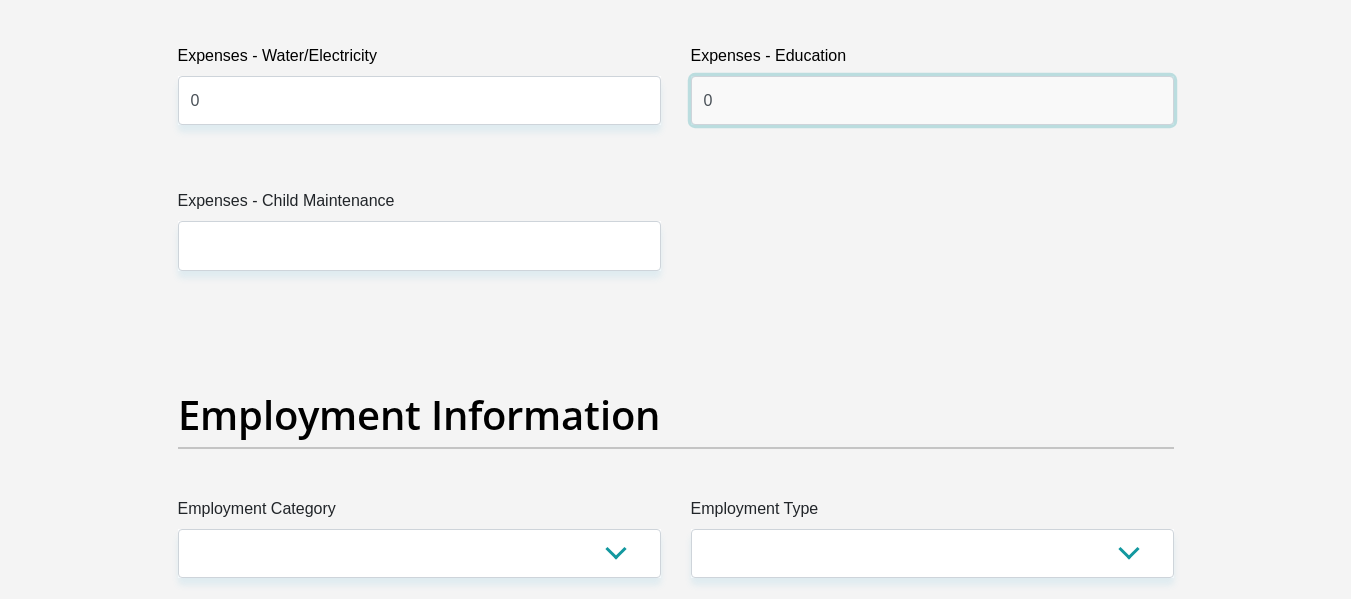 type on "0" 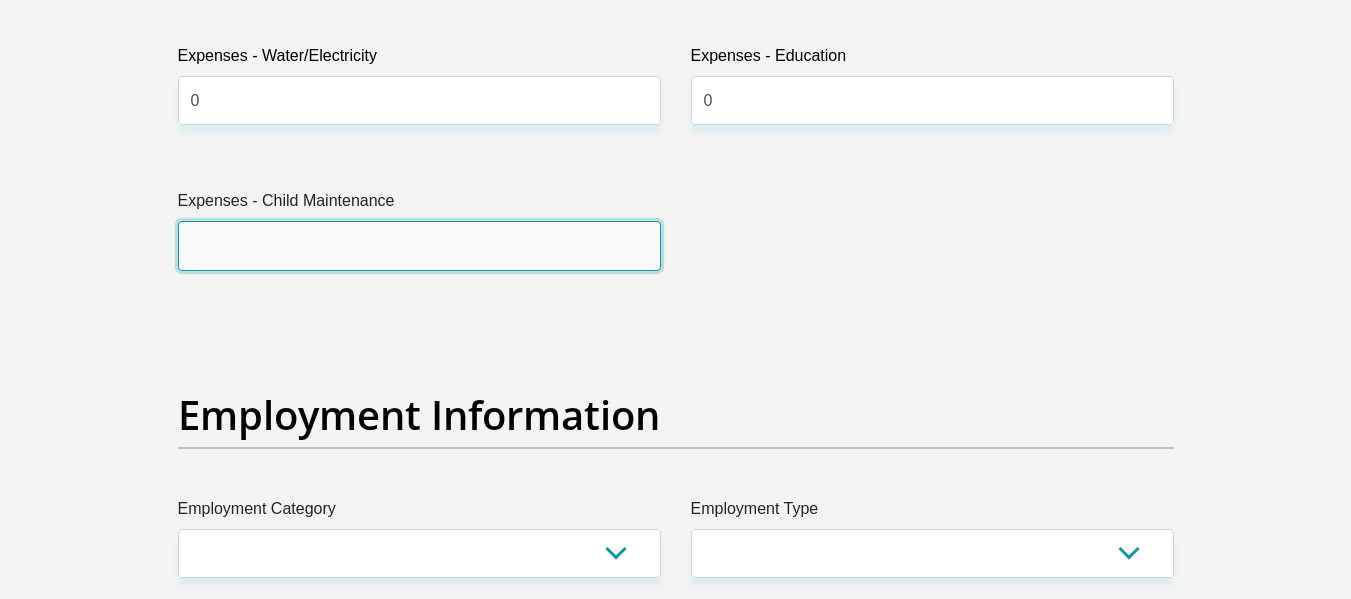 click on "Expenses - Child Maintenance" at bounding box center [419, 245] 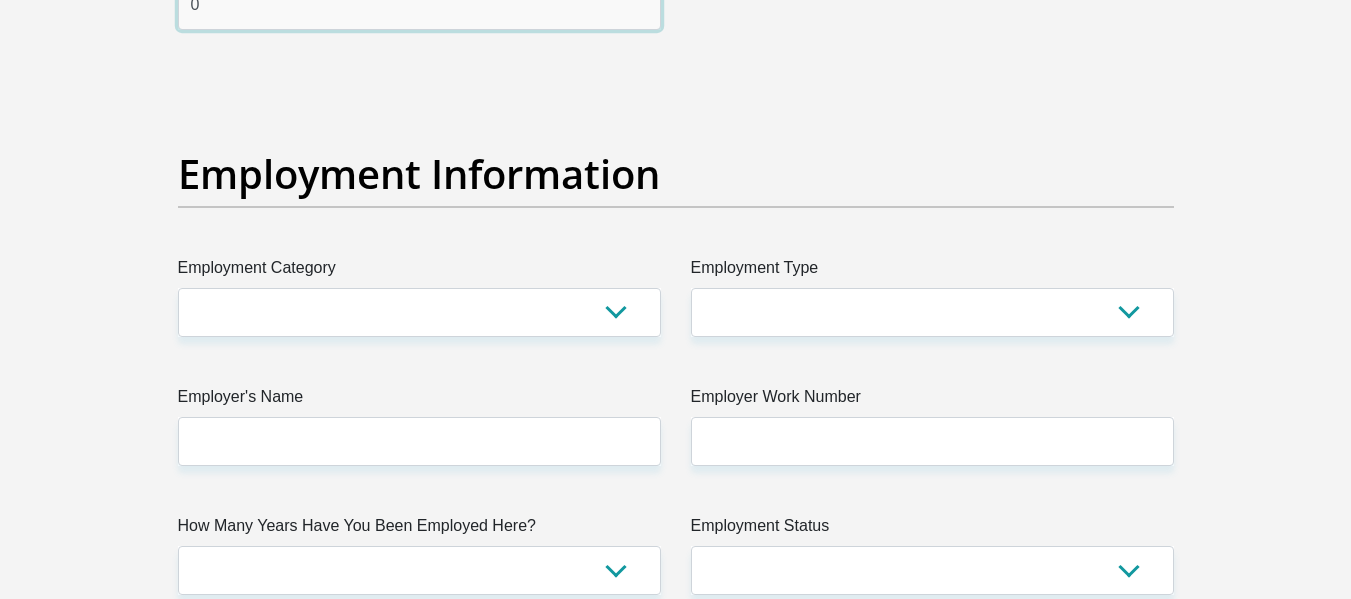 scroll, scrollTop: 3500, scrollLeft: 0, axis: vertical 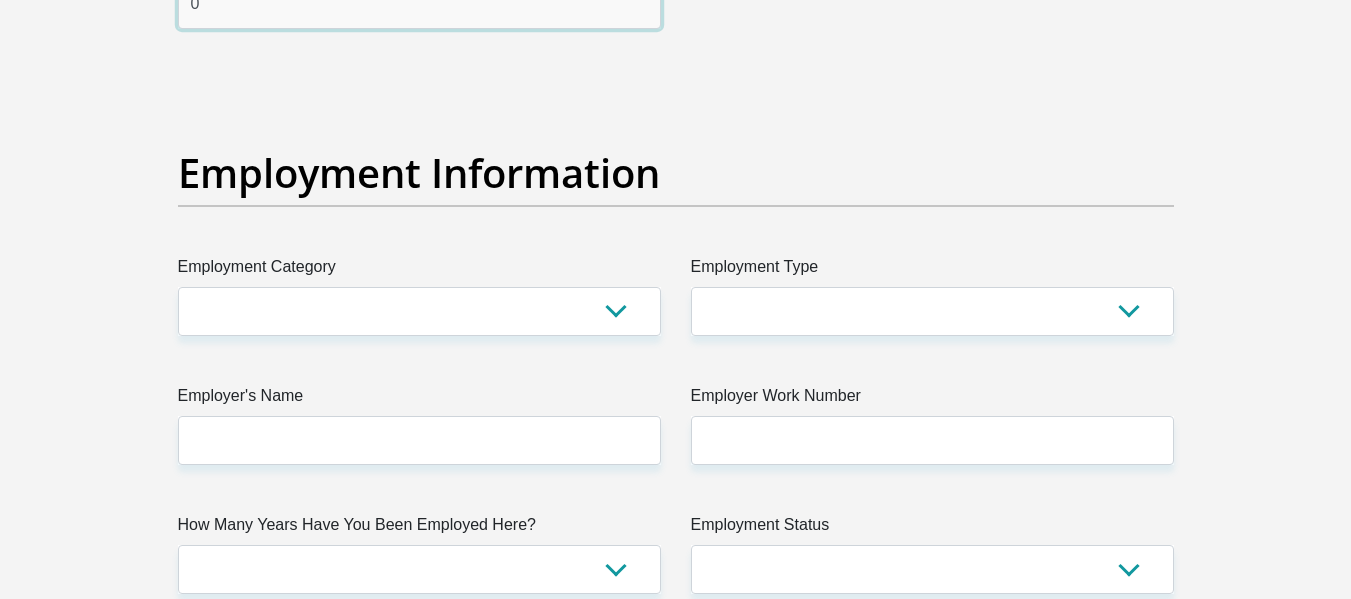 type on "0" 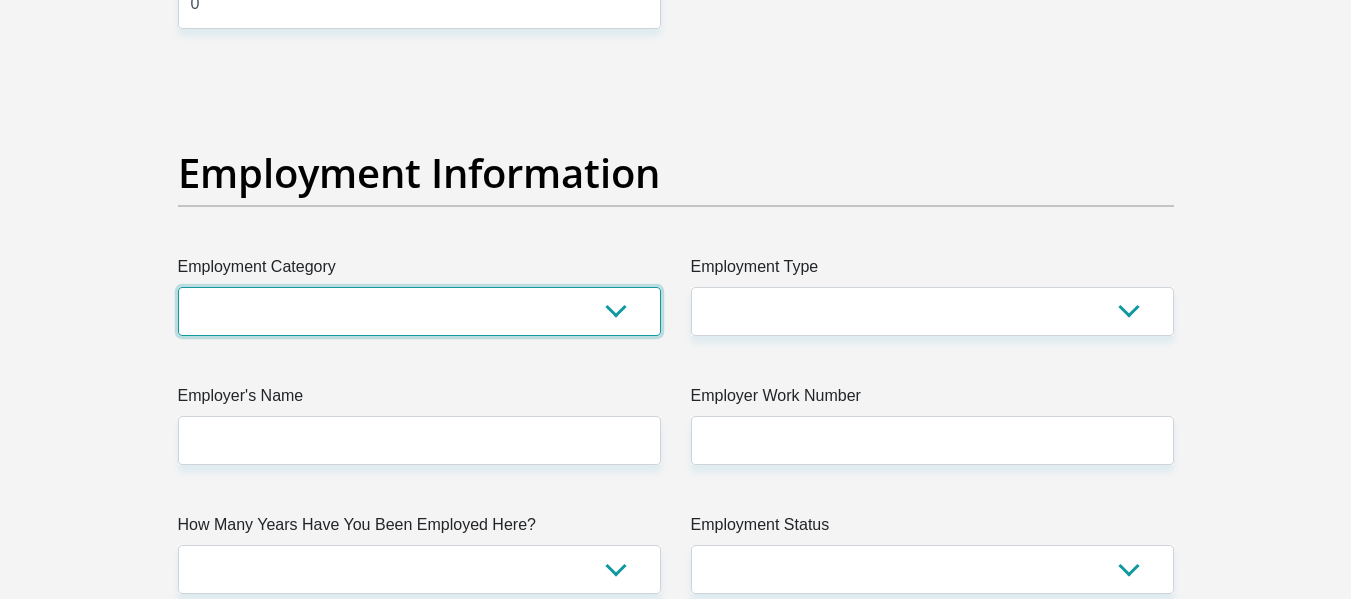 click on "AGRICULTURE
ALCOHOL & TOBACCO
CONSTRUCTION MATERIALS
METALLURGY
EQUIPMENT FOR RENEWABLE ENERGY
SPECIALIZED CONTRACTORS
CAR
GAMING (INCL. INTERNET
OTHER WHOLESALE
UNLICENSED PHARMACEUTICALS
CURRENCY EXCHANGE HOUSES
OTHER FINANCIAL INSTITUTIONS & INSURANCE
REAL ESTATE AGENTS
OIL & GAS
OTHER MATERIALS (E.G. IRON ORE)
PRECIOUS STONES & PRECIOUS METALS
POLITICAL ORGANIZATIONS
RELIGIOUS ORGANIZATIONS(NOT SECTS)
ACTI. HAVING BUSINESS DEAL WITH PUBLIC ADMINISTRATION
LAUNDROMATS" at bounding box center (419, 311) 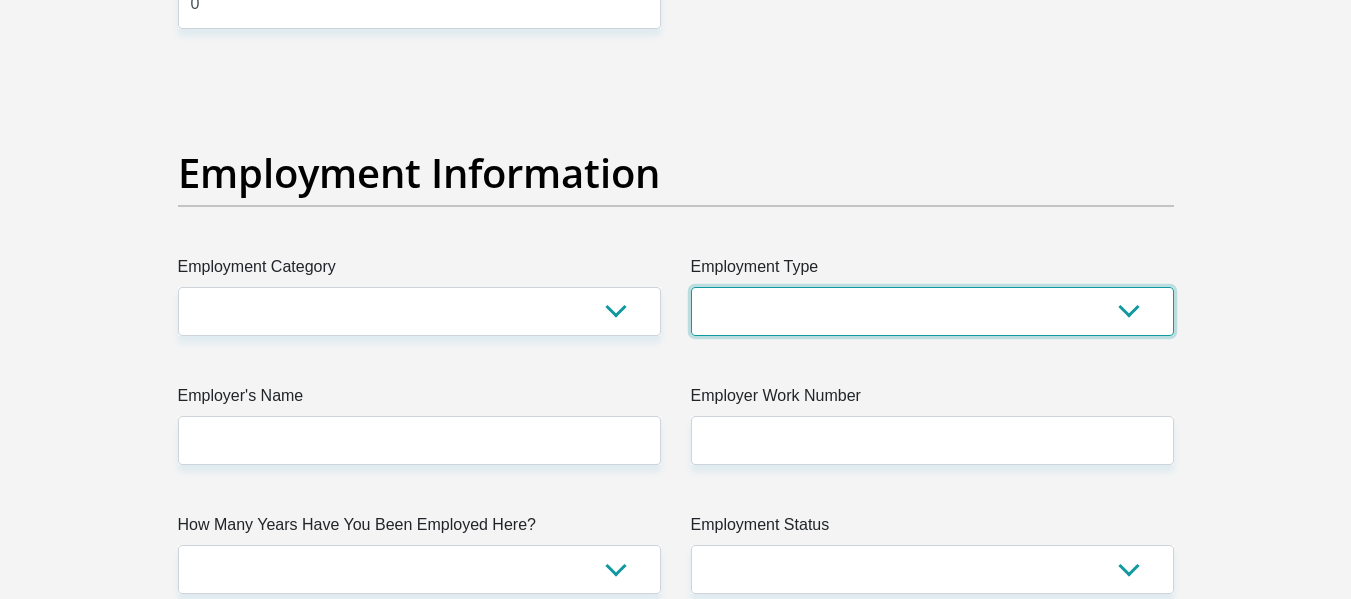click on "College/Lecturer
Craft Seller
Creative
Driver
Executive
Farmer
Forces - Non Commissioned
Forces - Officer
Hawker
Housewife
Labourer
Licenced Professional
Manager
Miner
Non Licenced Professional
Office Staff/Clerk
Outside Worker
Pensioner
Permanent Teacher
Production/Manufacturing
Sales
Self-Employed
Semi-Professional Worker
Service Industry  Social Worker  Student" at bounding box center [932, 311] 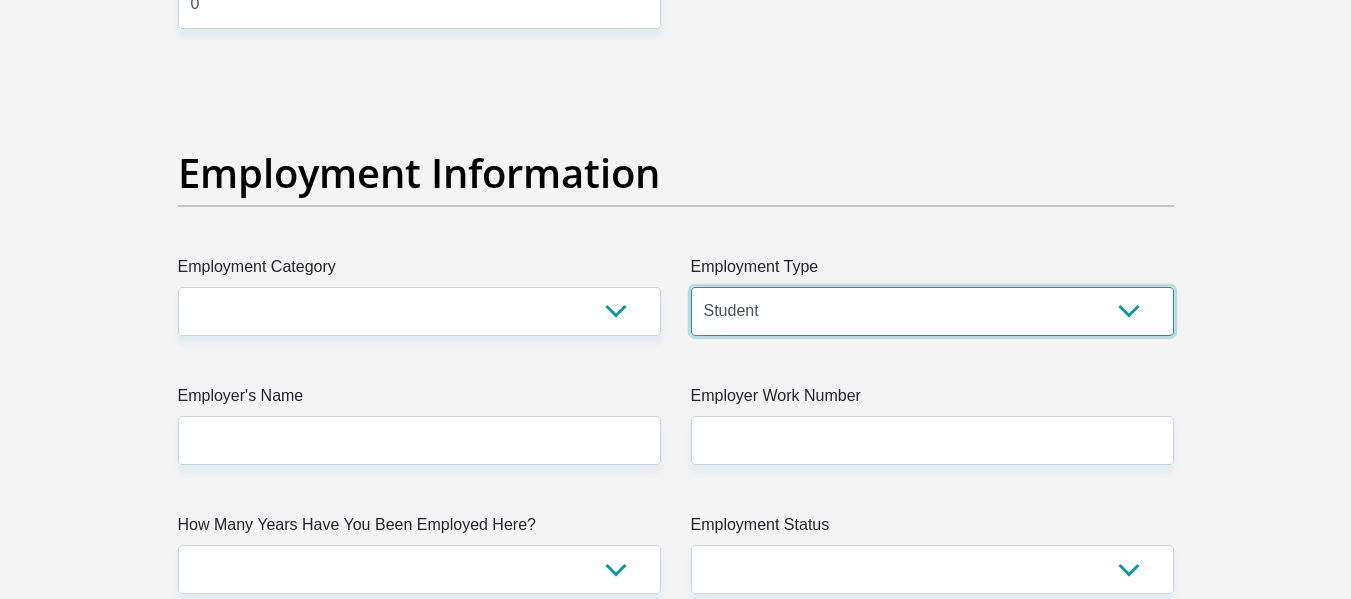 click on "College/Lecturer
Craft Seller
Creative
Driver
Executive
Farmer
Forces - Non Commissioned
Forces - Officer
Hawker
Housewife
Labourer
Licenced Professional
Manager
Miner
Non Licenced Professional
Office Staff/Clerk
Outside Worker
Pensioner
Permanent Teacher
Production/Manufacturing
Sales
Self-Employed
Semi-Professional Worker
Service Industry  Social Worker  Student" at bounding box center [932, 311] 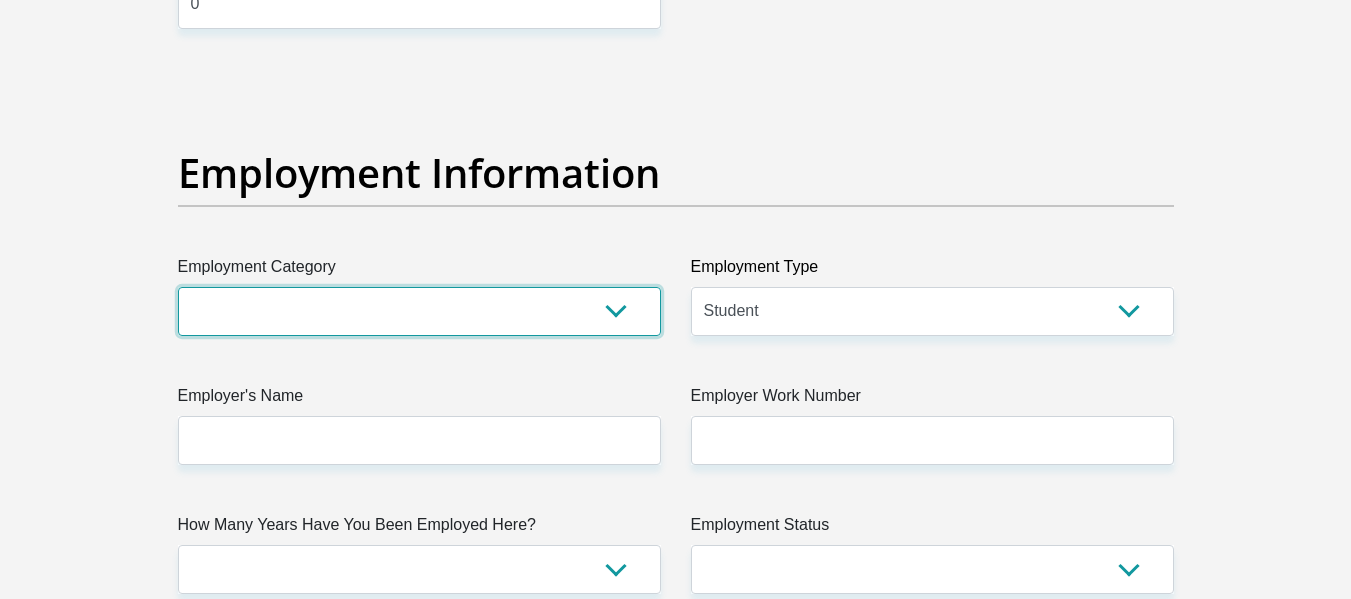 click on "AGRICULTURE
ALCOHOL & TOBACCO
CONSTRUCTION MATERIALS
METALLURGY
EQUIPMENT FOR RENEWABLE ENERGY
SPECIALIZED CONTRACTORS
CAR
GAMING (INCL. INTERNET
OTHER WHOLESALE
UNLICENSED PHARMACEUTICALS
CURRENCY EXCHANGE HOUSES
OTHER FINANCIAL INSTITUTIONS & INSURANCE
REAL ESTATE AGENTS
OIL & GAS
OTHER MATERIALS (E.G. IRON ORE)
PRECIOUS STONES & PRECIOUS METALS
POLITICAL ORGANIZATIONS
RELIGIOUS ORGANIZATIONS(NOT SECTS)
ACTI. HAVING BUSINESS DEAL WITH PUBLIC ADMINISTRATION
LAUNDROMATS" at bounding box center [419, 311] 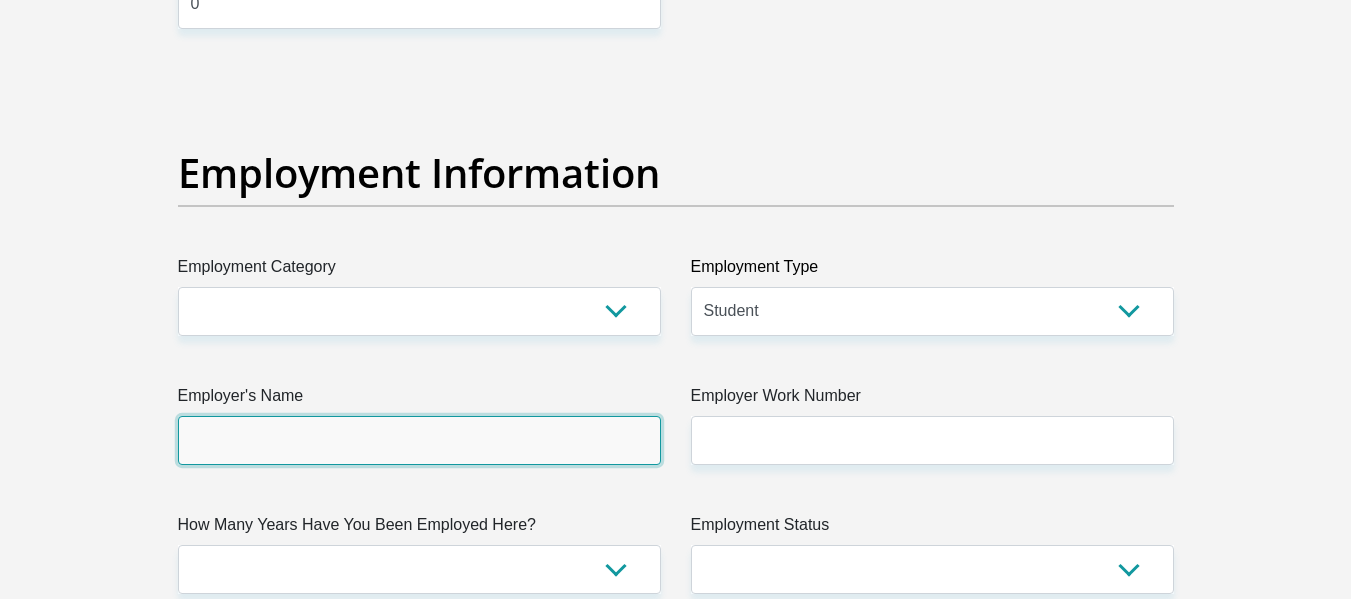 click on "Employer's Name" at bounding box center [419, 440] 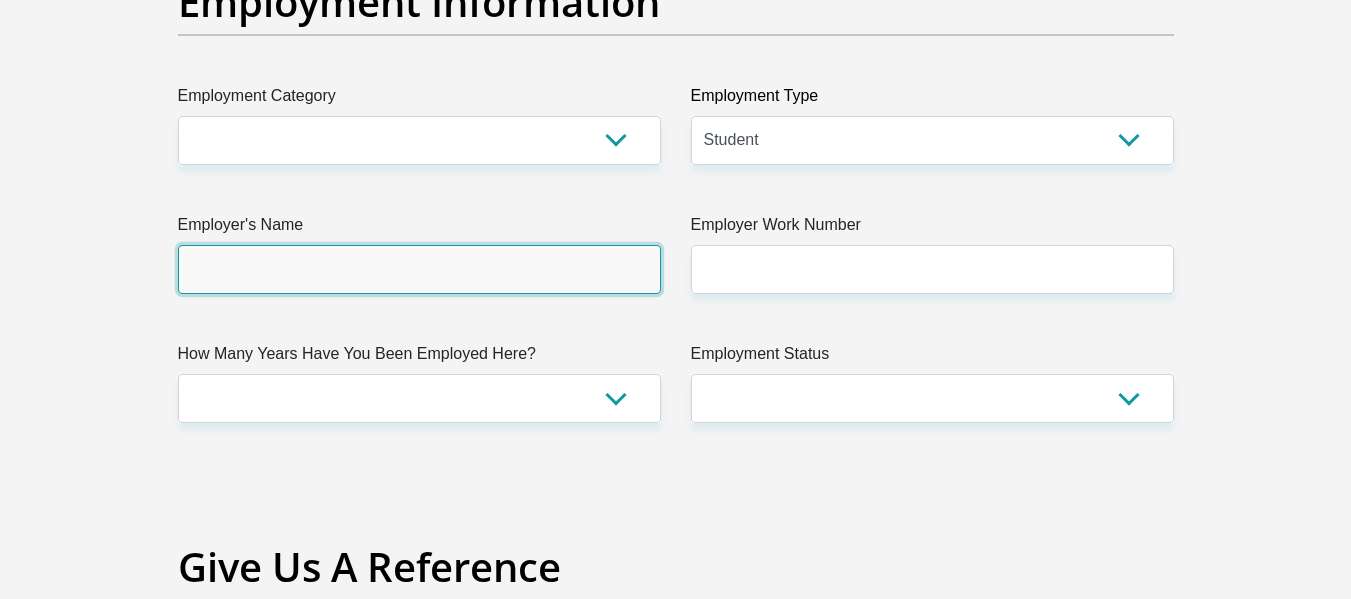 scroll, scrollTop: 3672, scrollLeft: 0, axis: vertical 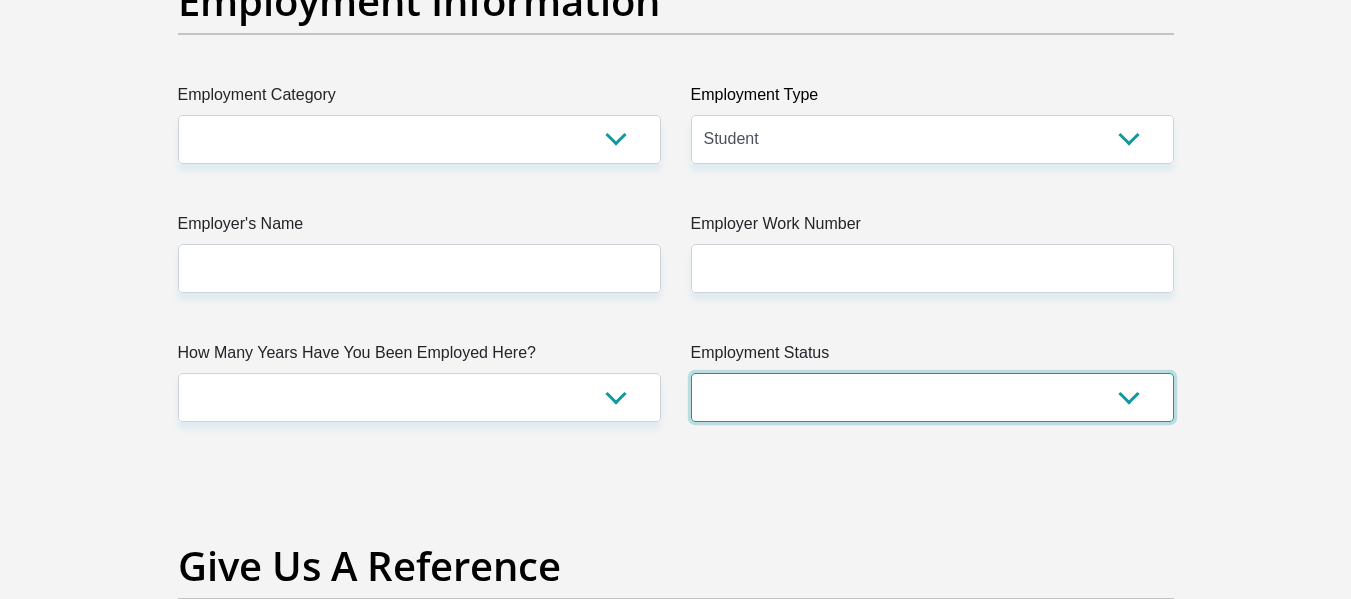 click on "Permanent/Full-time
Part-time/Casual
Contract Worker
Self-Employed
Housewife
Retired
Student
Medically Boarded
Disability
Unemployed" at bounding box center [932, 397] 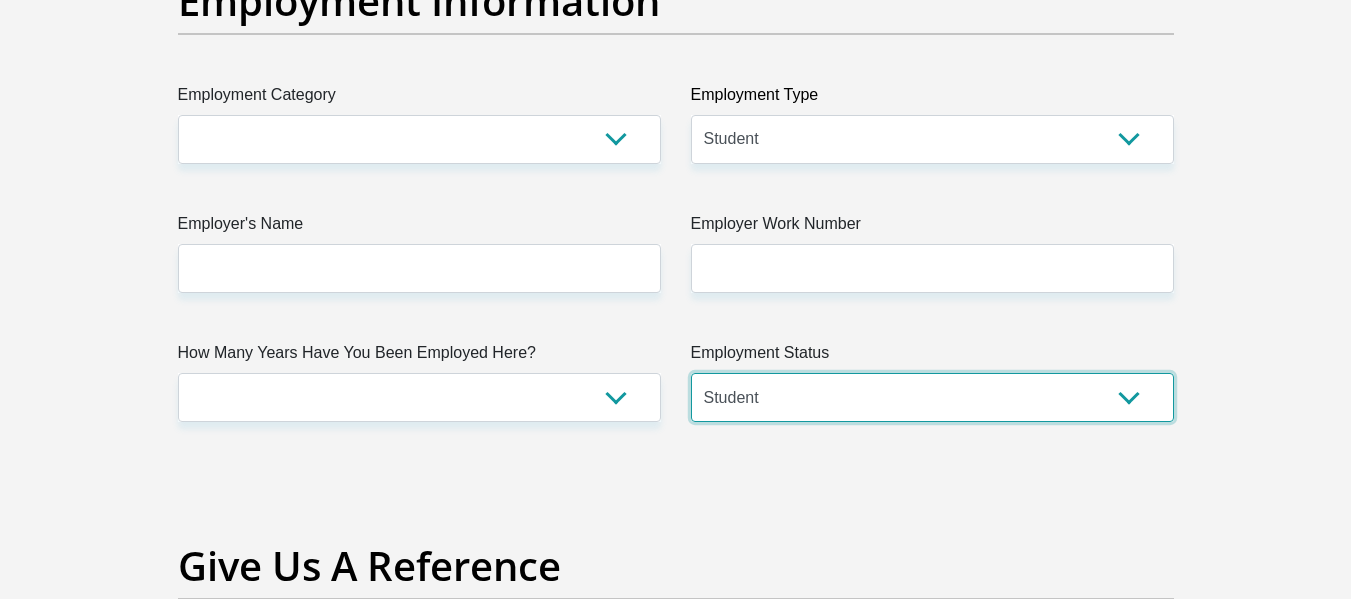 click on "Permanent/Full-time
Part-time/Casual
Contract Worker
Self-Employed
Housewife
Retired
Student
Medically Boarded
Disability
Unemployed" at bounding box center (932, 397) 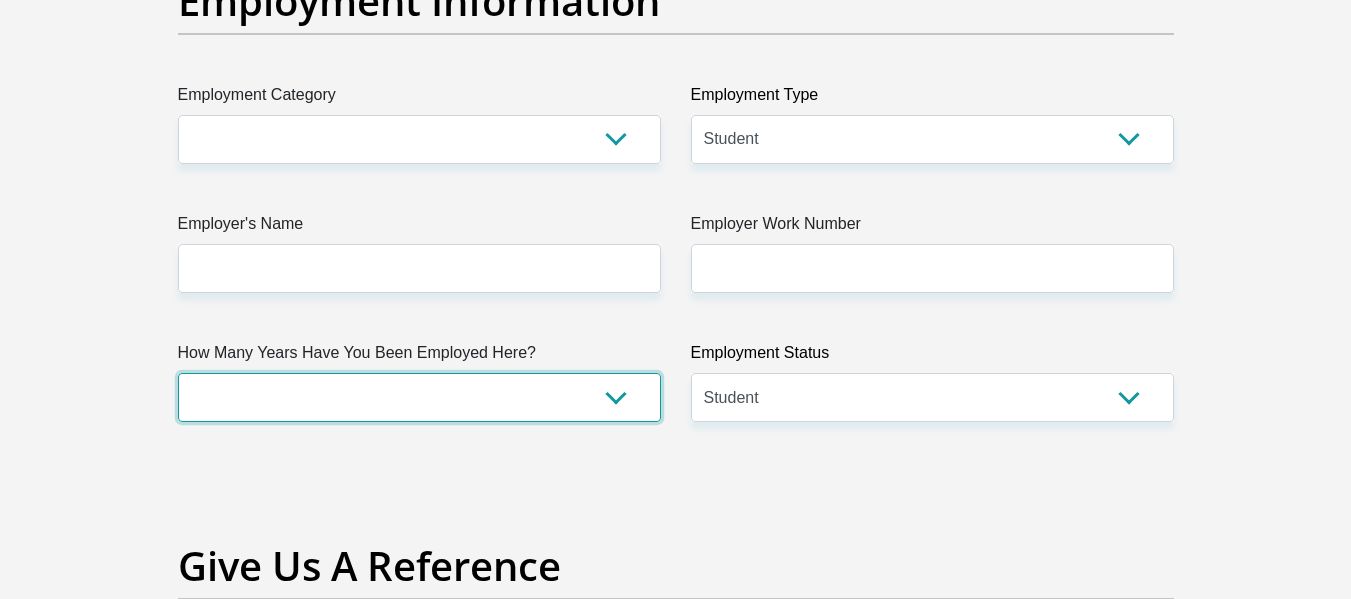 click on "less than 1 year
1-3 years
3-5 years
5+ years" at bounding box center [419, 397] 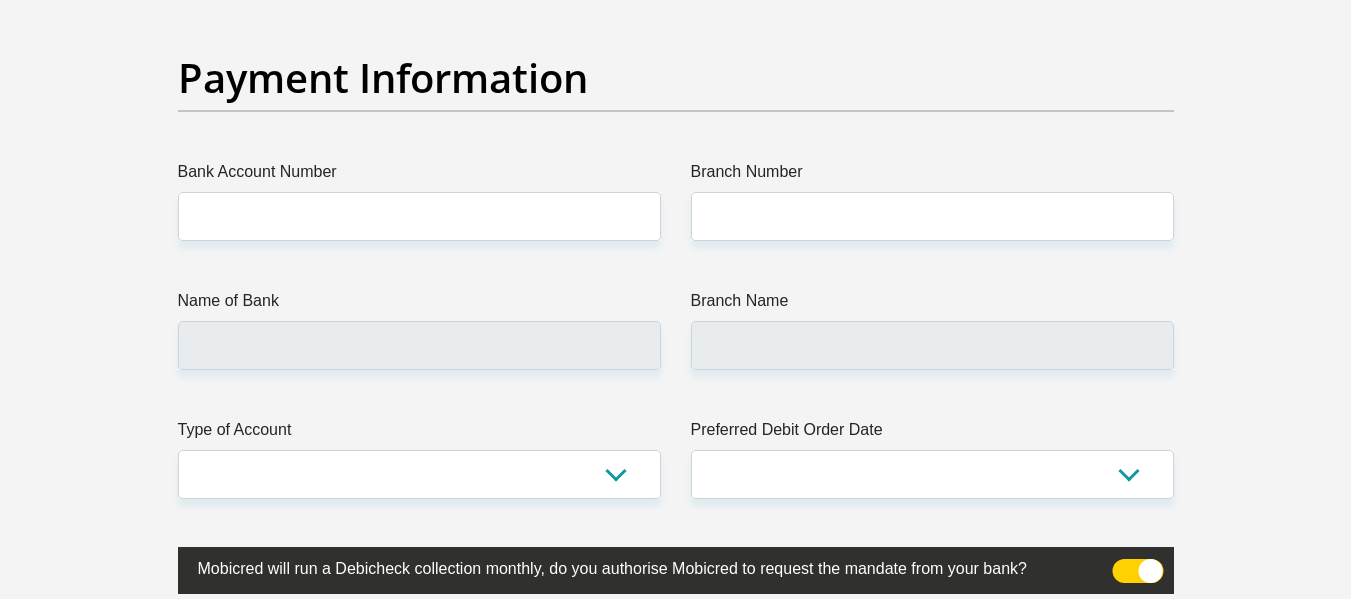 scroll, scrollTop: 4596, scrollLeft: 0, axis: vertical 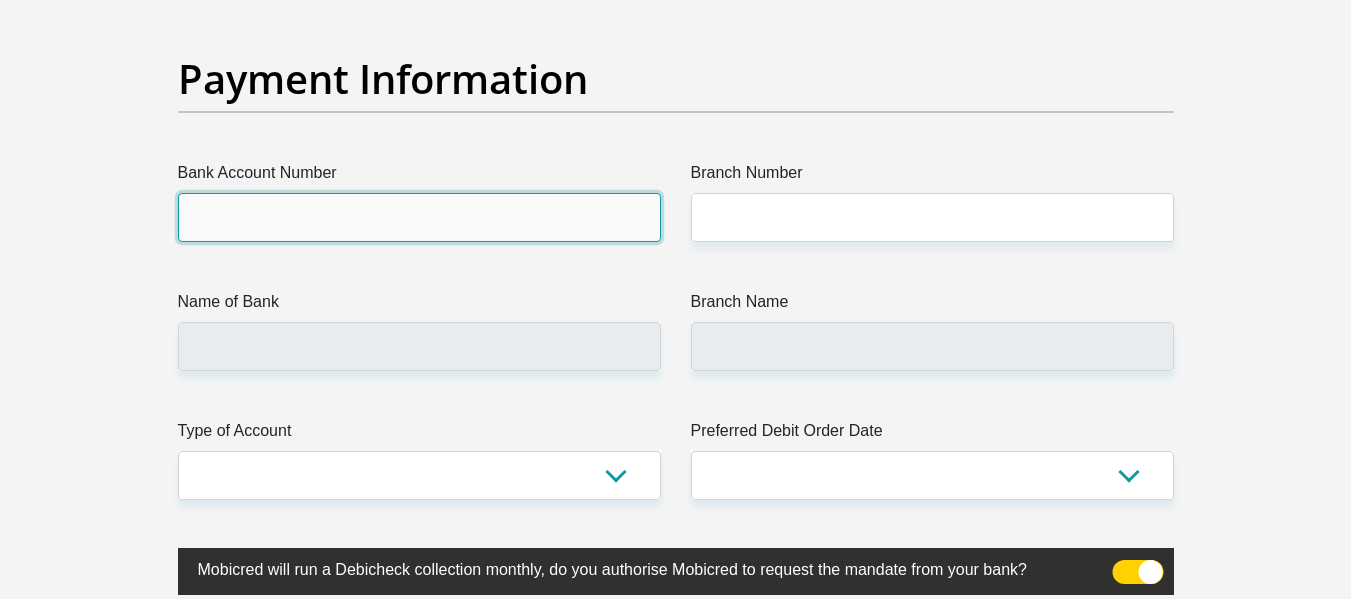click on "Bank Account Number" at bounding box center [419, 217] 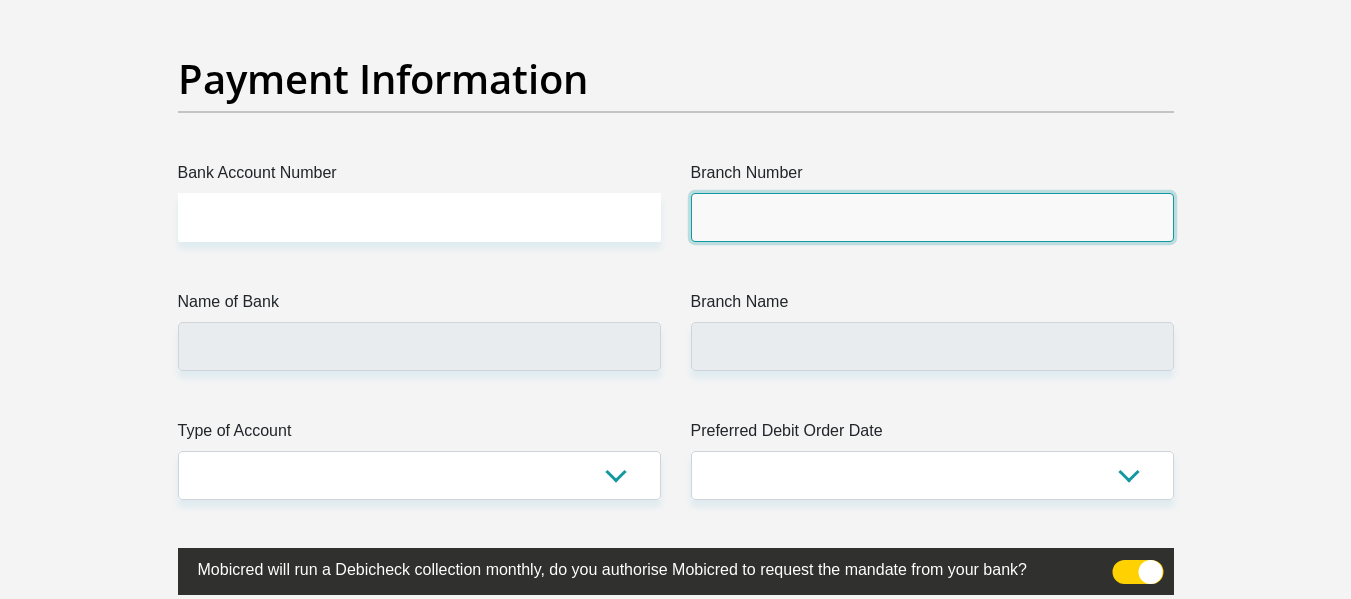 click on "Branch Number" at bounding box center (932, 217) 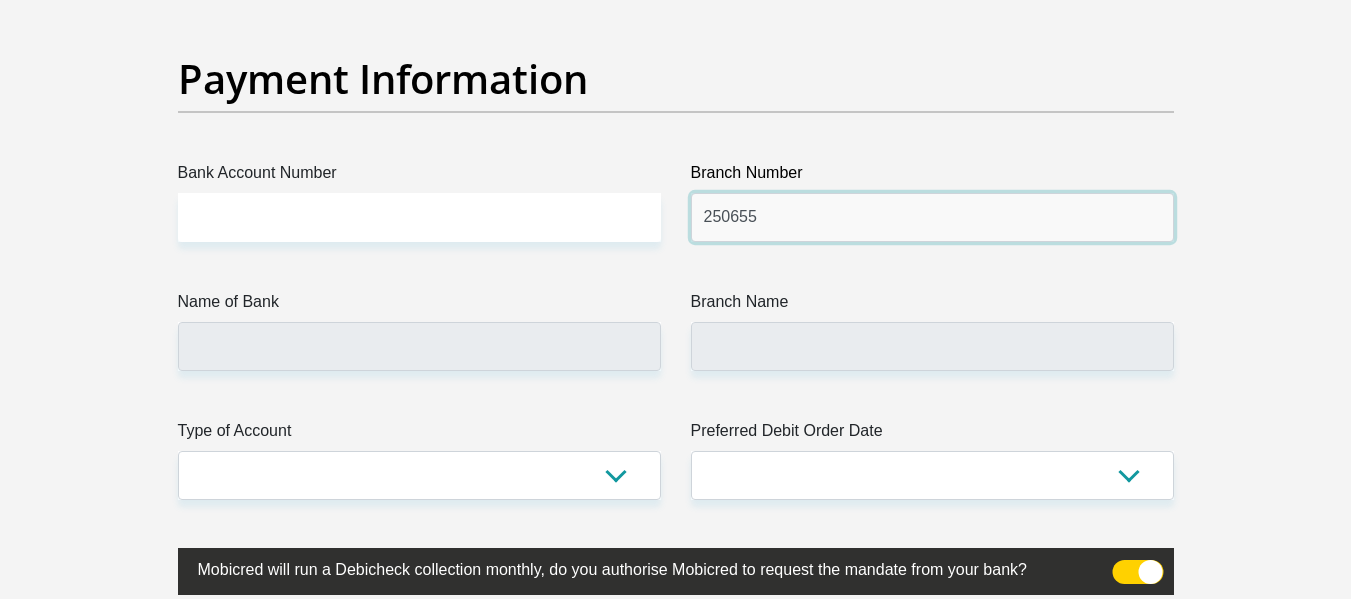 type on "250655" 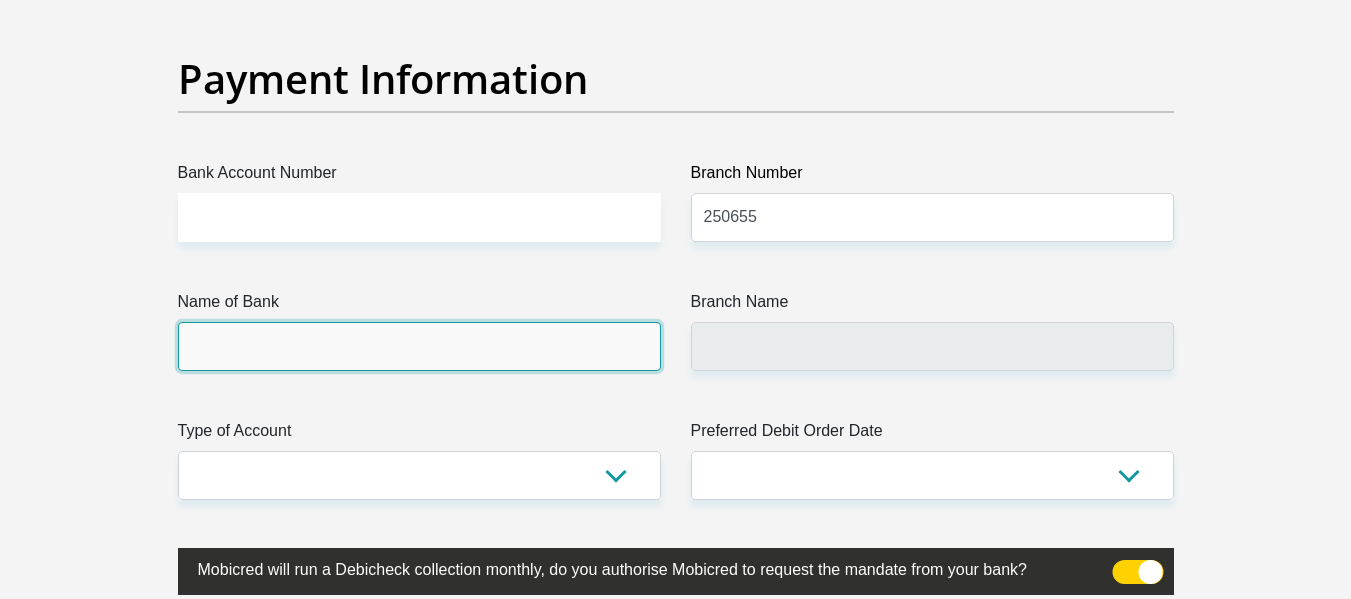 click on "Name of Bank" at bounding box center (419, 346) 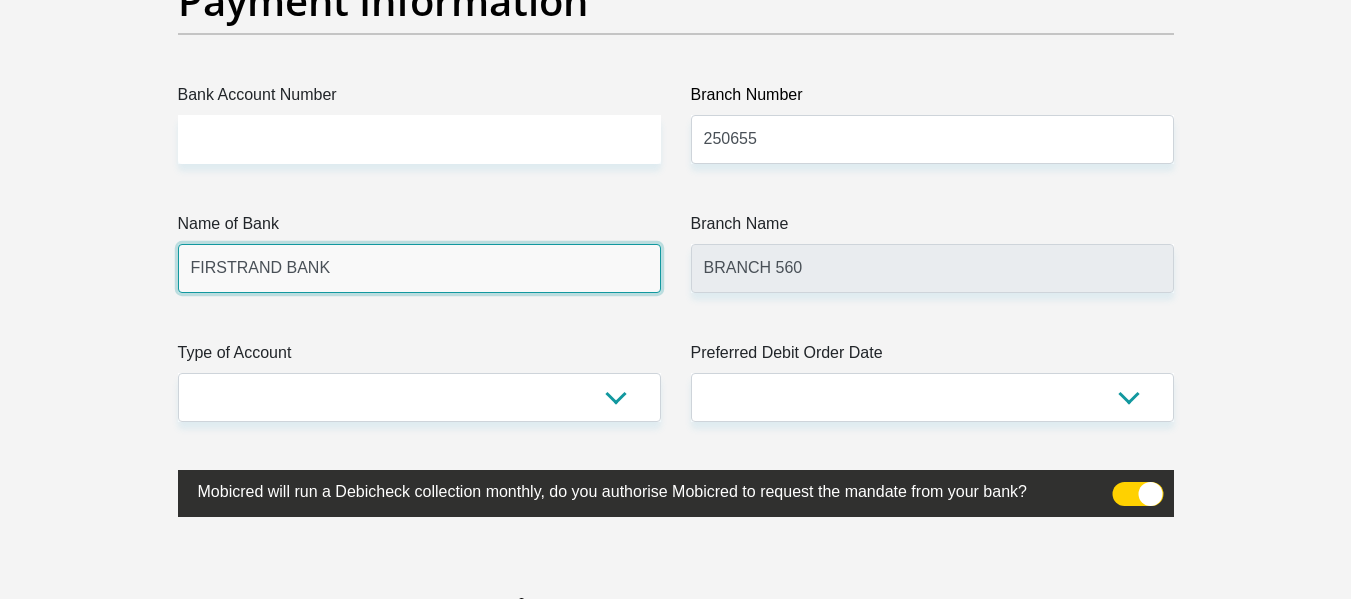 scroll, scrollTop: 4687, scrollLeft: 0, axis: vertical 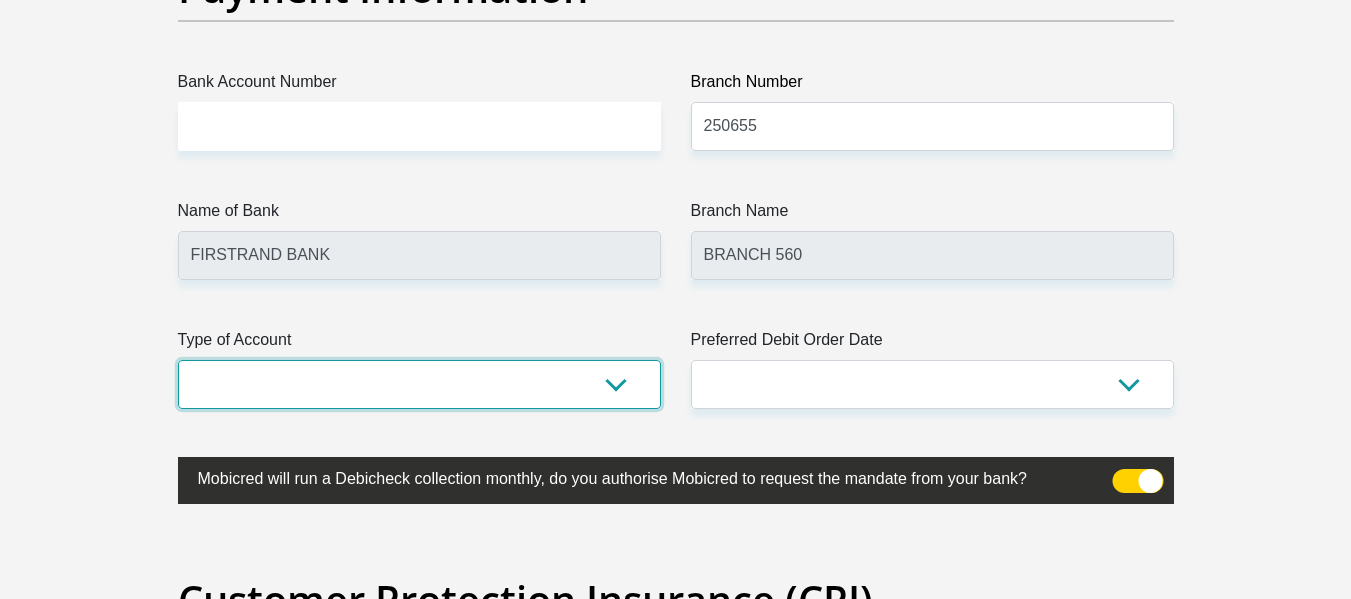 click on "Cheque
Savings" at bounding box center (419, 384) 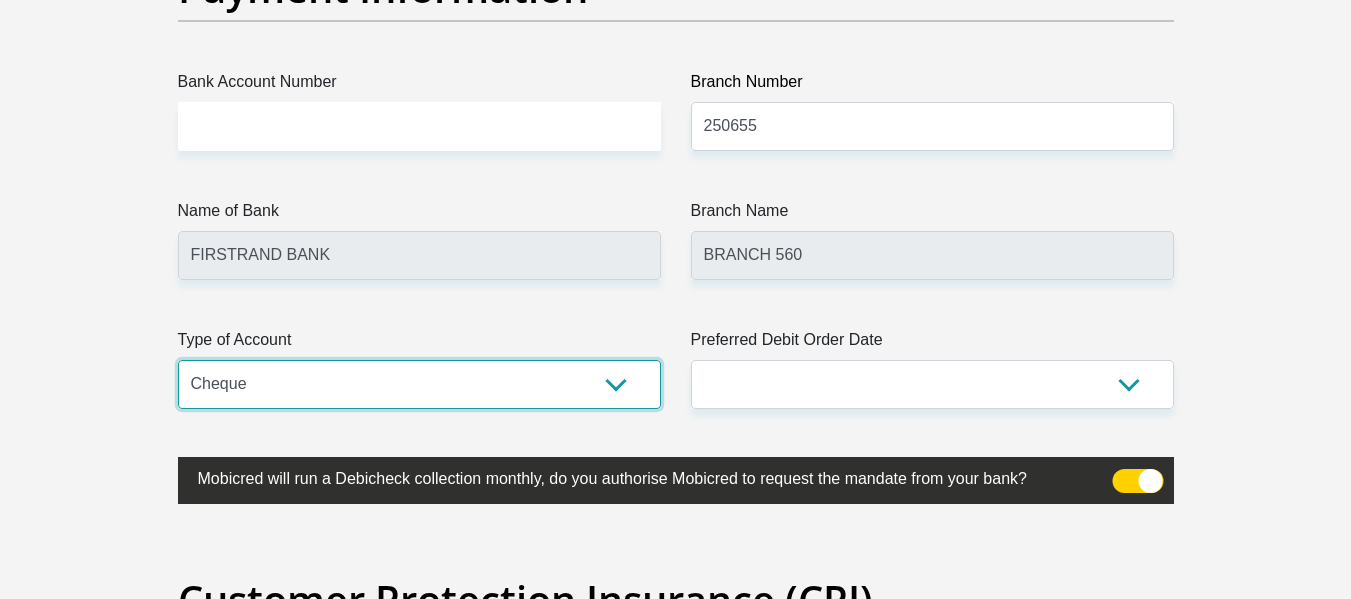 click on "Cheque
Savings" at bounding box center (419, 384) 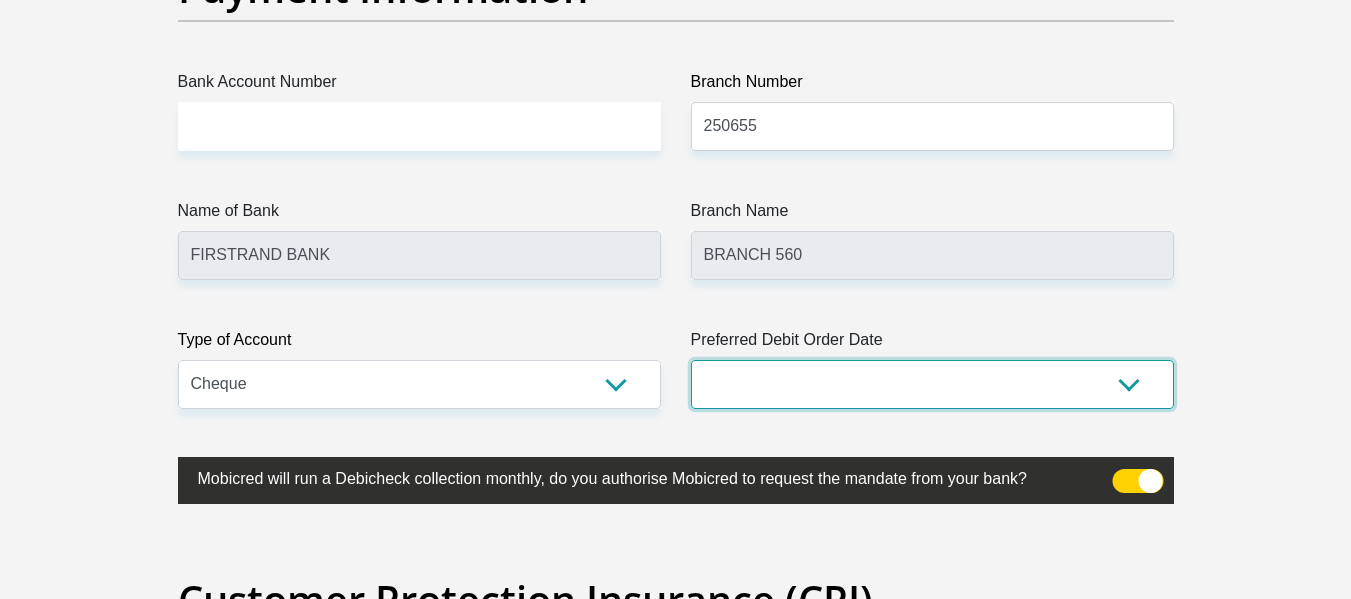 click on "1st
2nd
3rd
4th
5th
7th
18th
19th
20th
21st
22nd
23rd
24th
25th
26th
27th
28th
29th
30th" at bounding box center (932, 384) 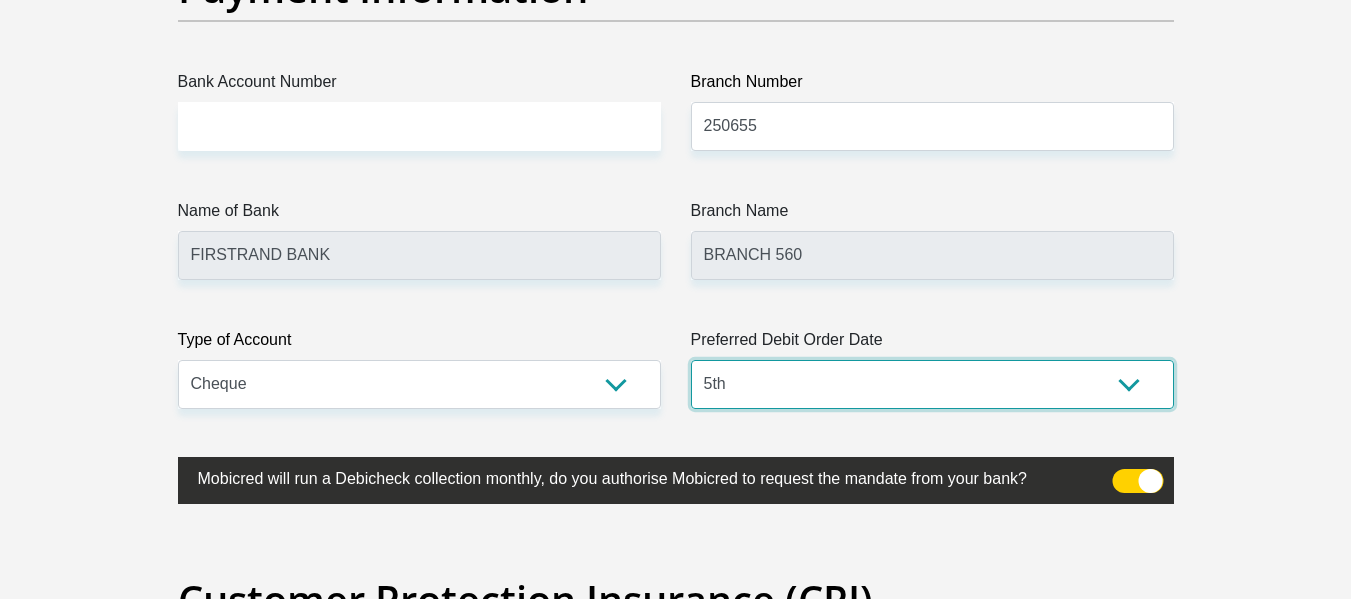 click on "1st
2nd
3rd
4th
5th
7th
18th
19th
20th
21st
22nd
23rd
24th
25th
26th
27th
28th
29th
30th" at bounding box center (932, 384) 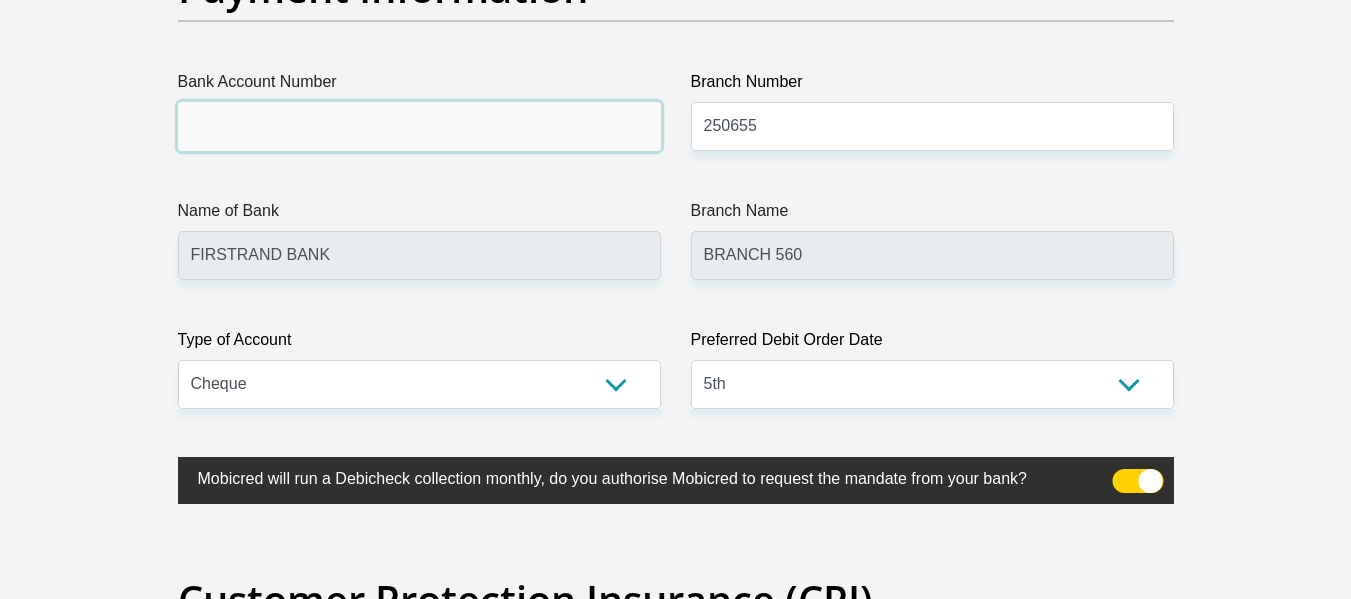 click on "Bank Account Number" at bounding box center (419, 126) 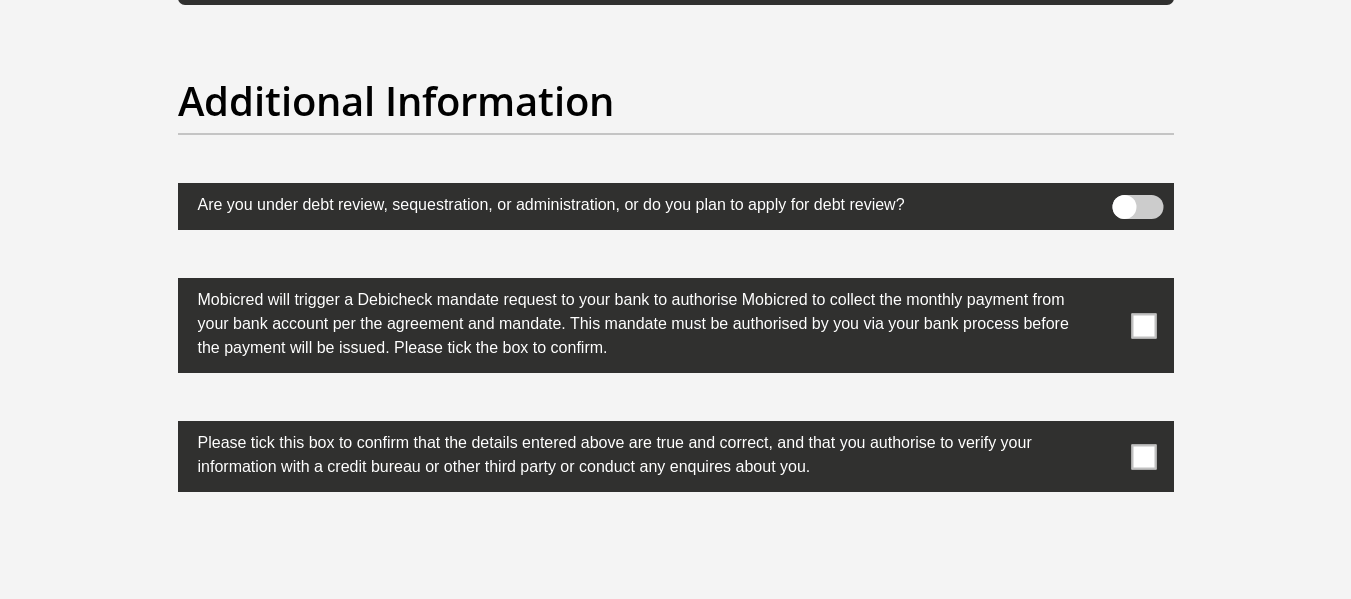 scroll, scrollTop: 6204, scrollLeft: 0, axis: vertical 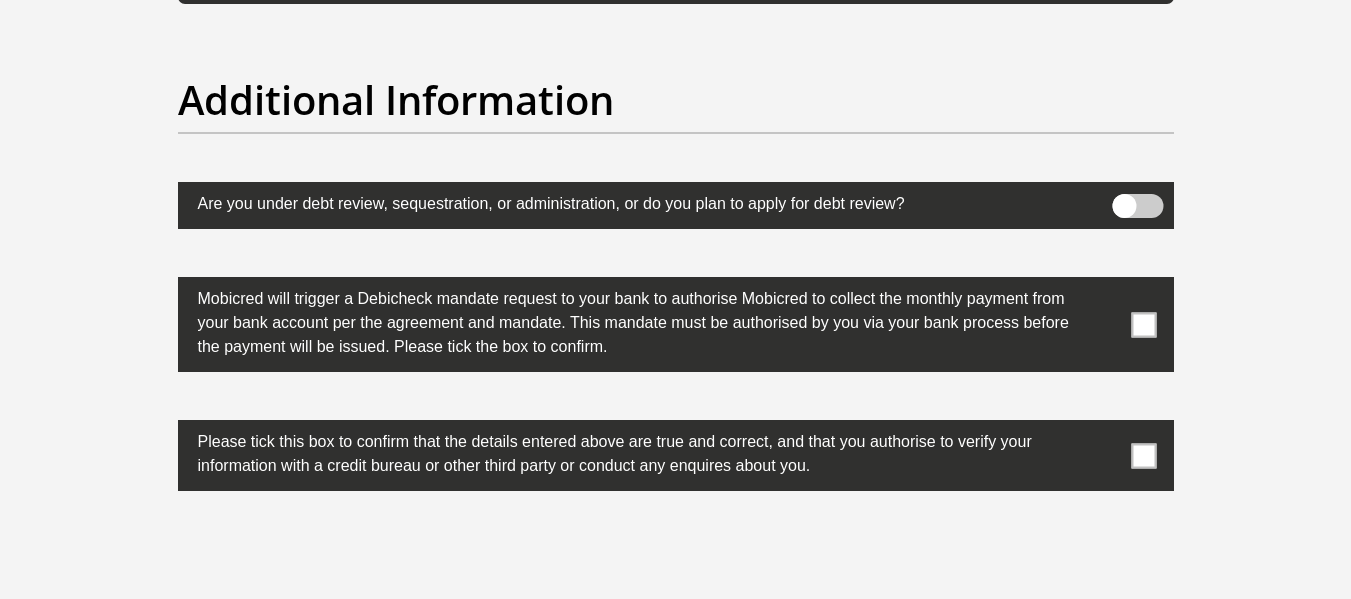 type on "[PHONE]" 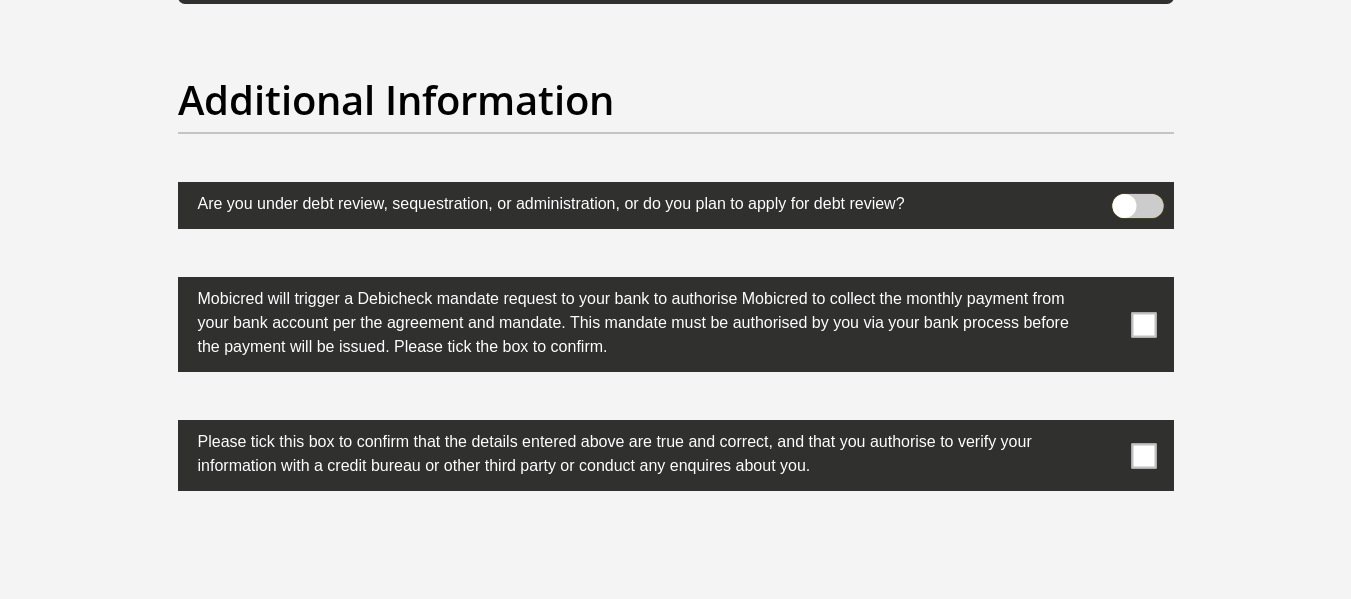 click at bounding box center [1124, 199] 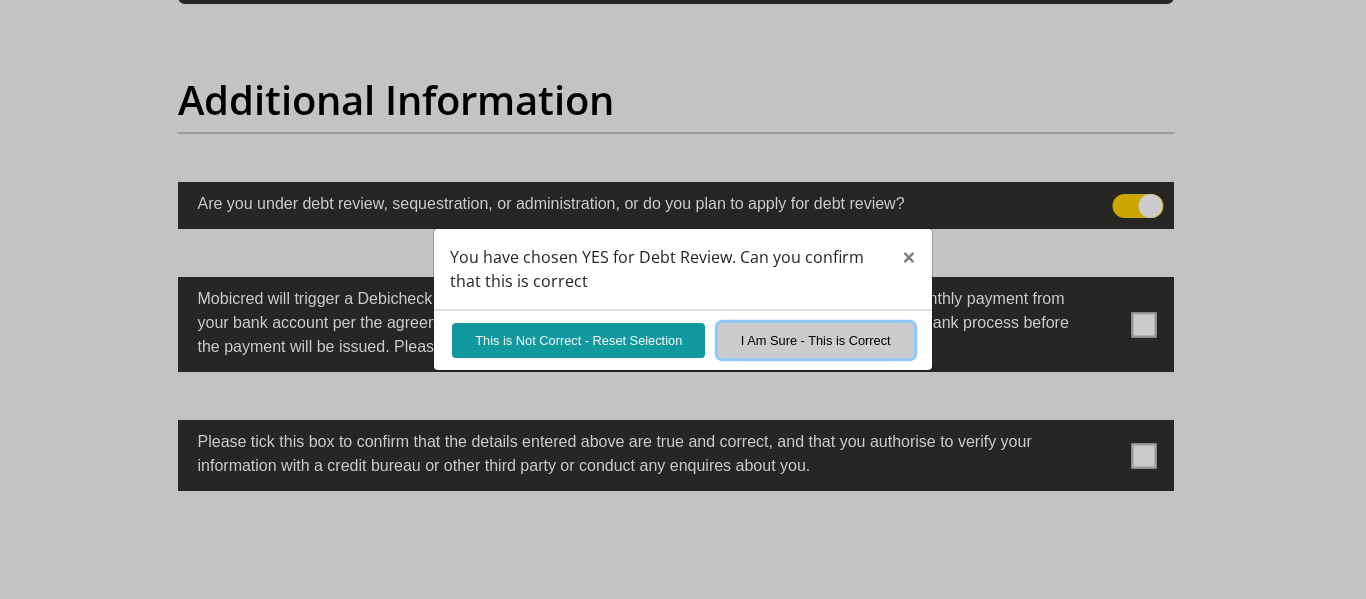 click on "I Am Sure - This is Correct" at bounding box center (816, 340) 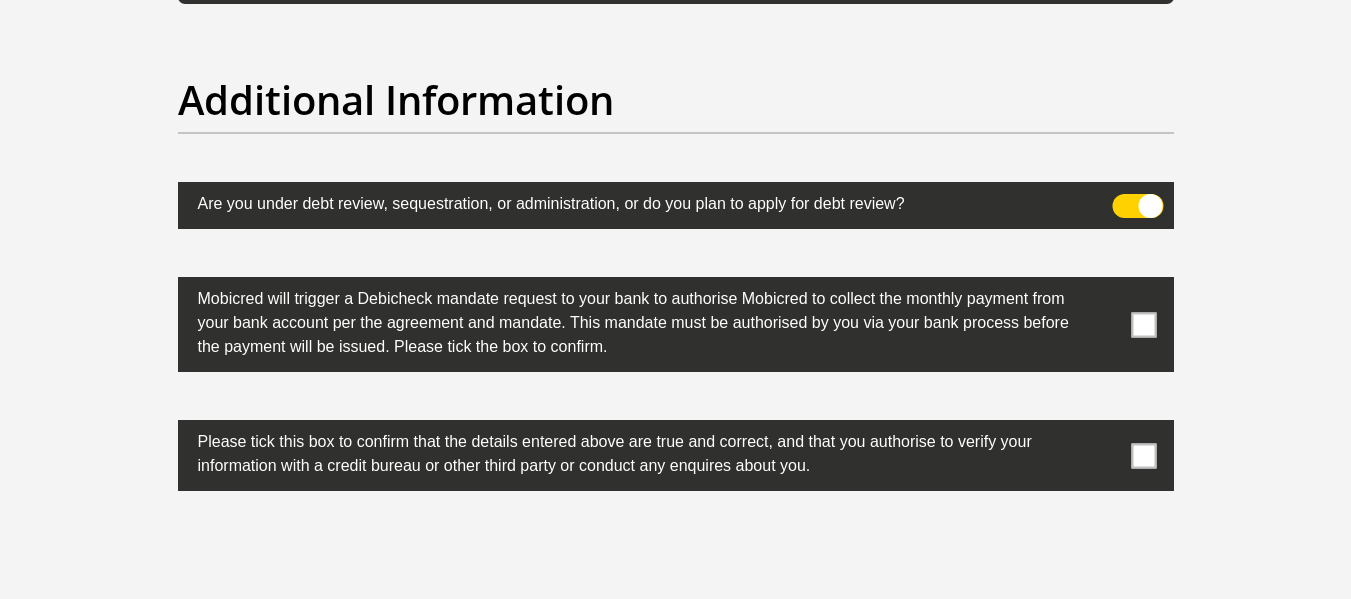 click at bounding box center [1143, 324] 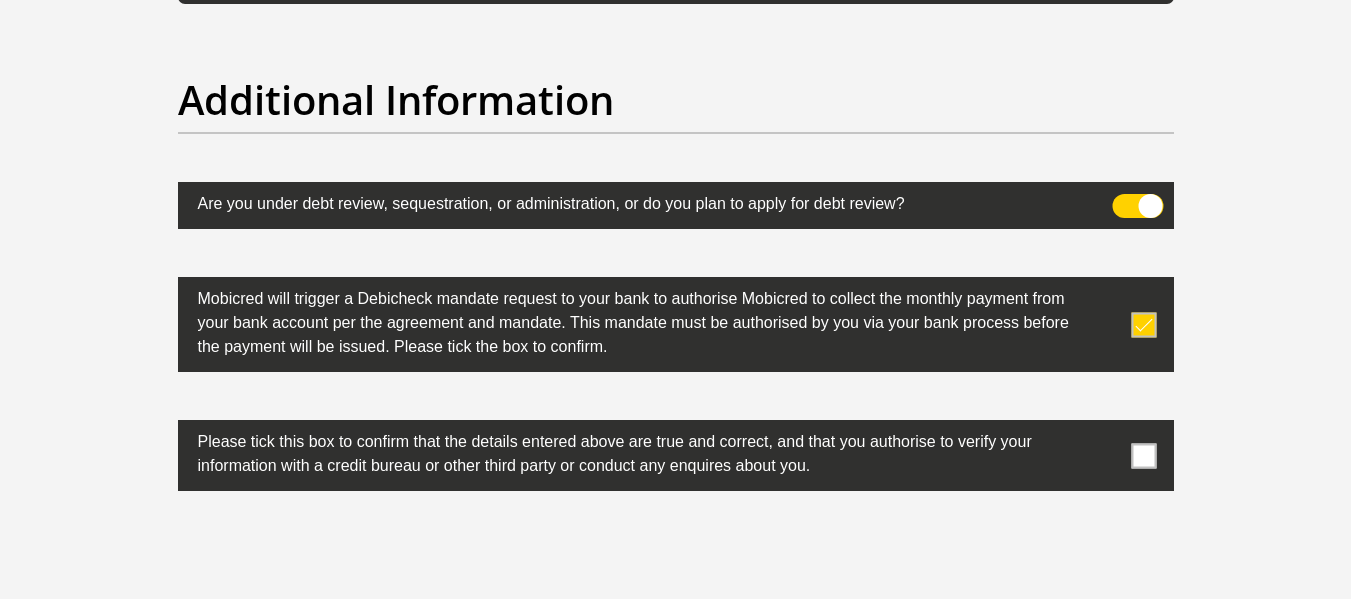 click at bounding box center (1143, 455) 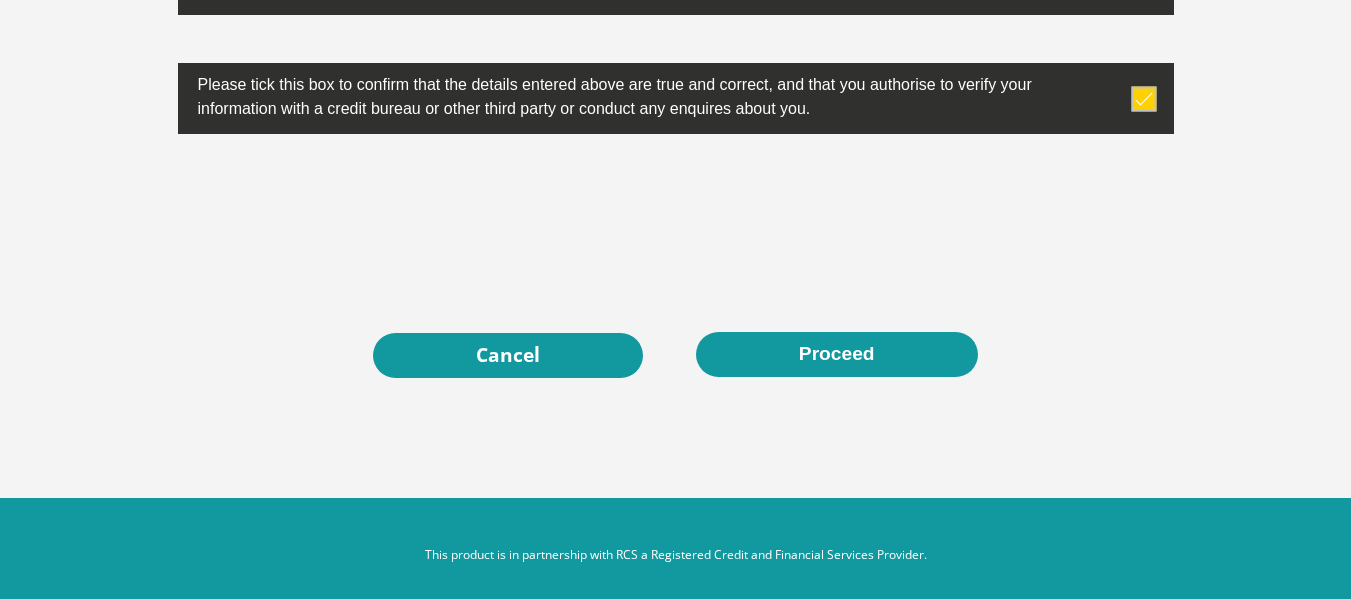 scroll, scrollTop: 6562, scrollLeft: 0, axis: vertical 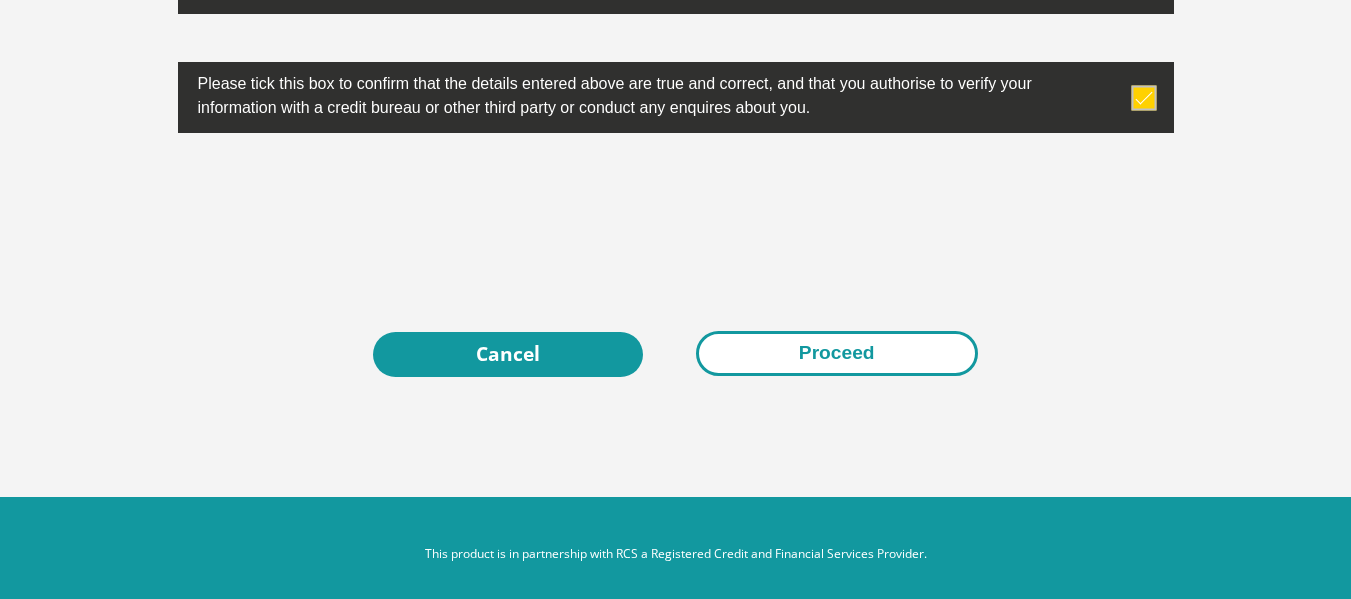 click on "Proceed" at bounding box center [837, 353] 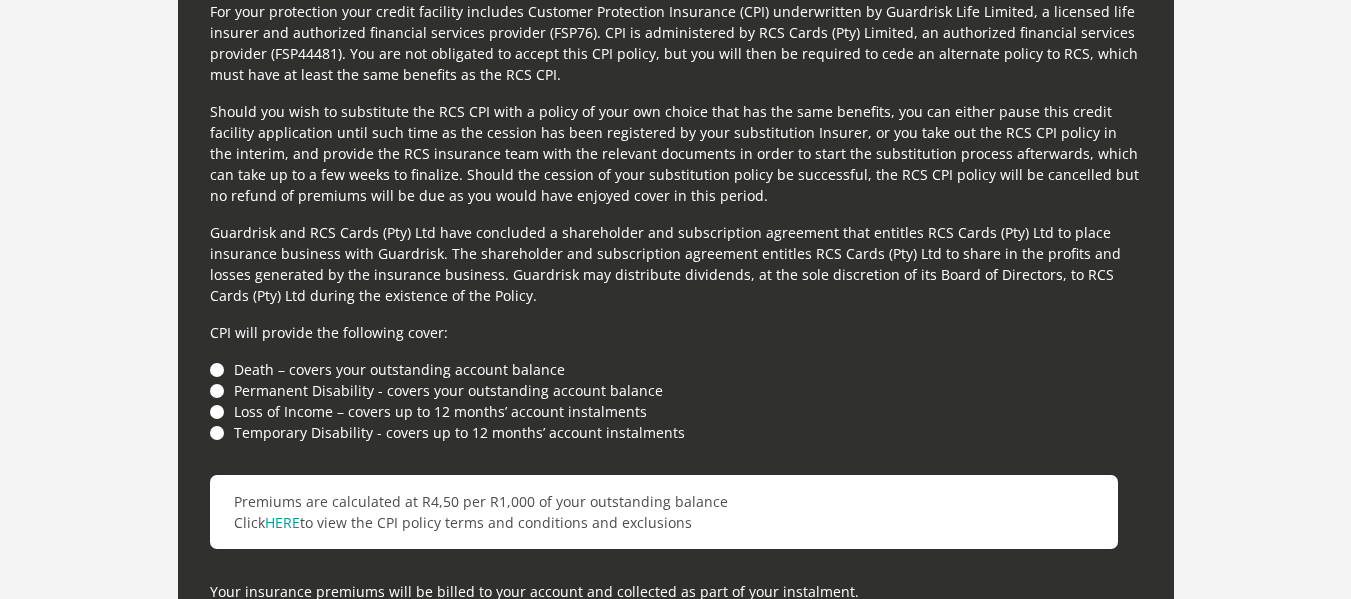 scroll, scrollTop: 5585, scrollLeft: 0, axis: vertical 